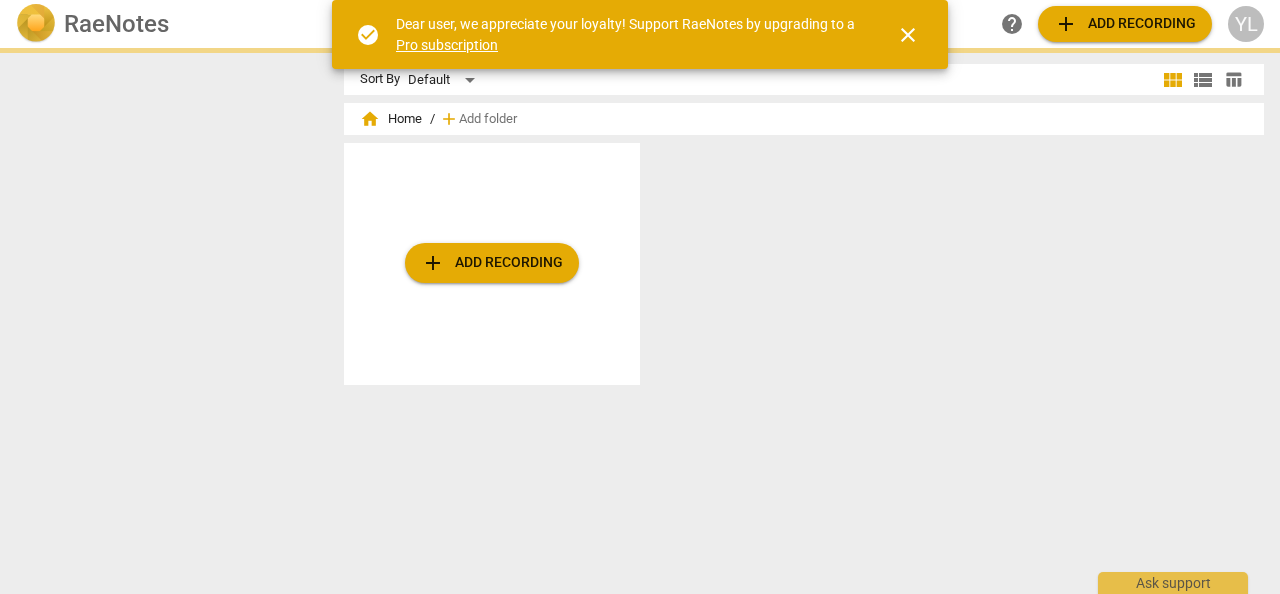 scroll, scrollTop: 0, scrollLeft: 0, axis: both 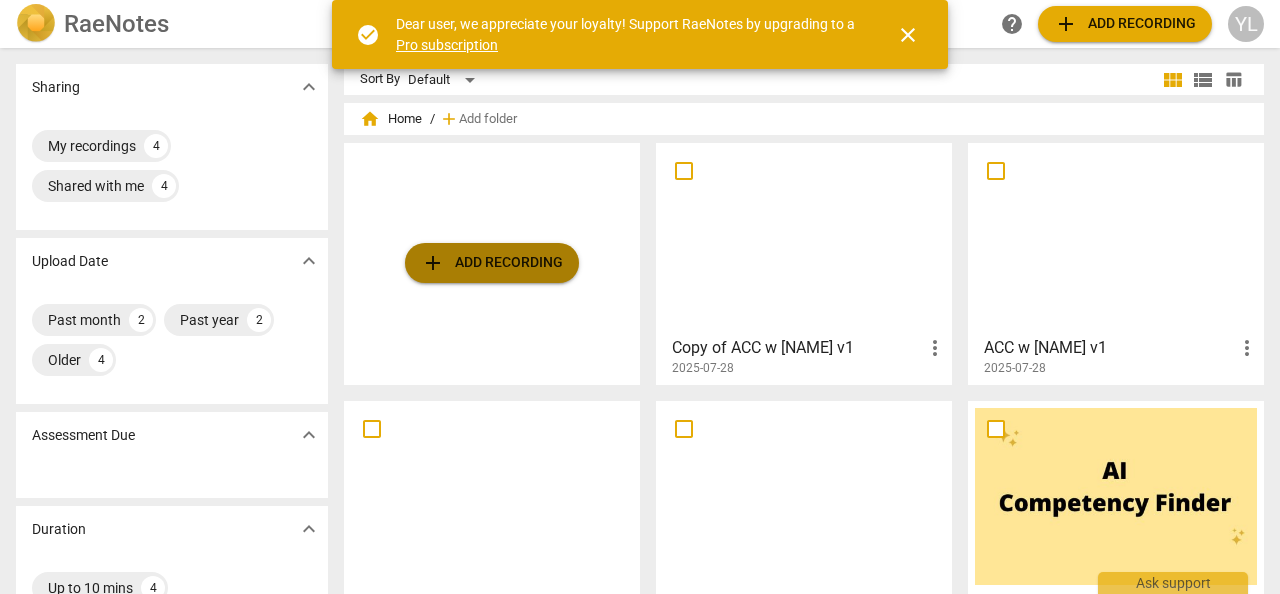 click on "add   Add recording" at bounding box center (492, 263) 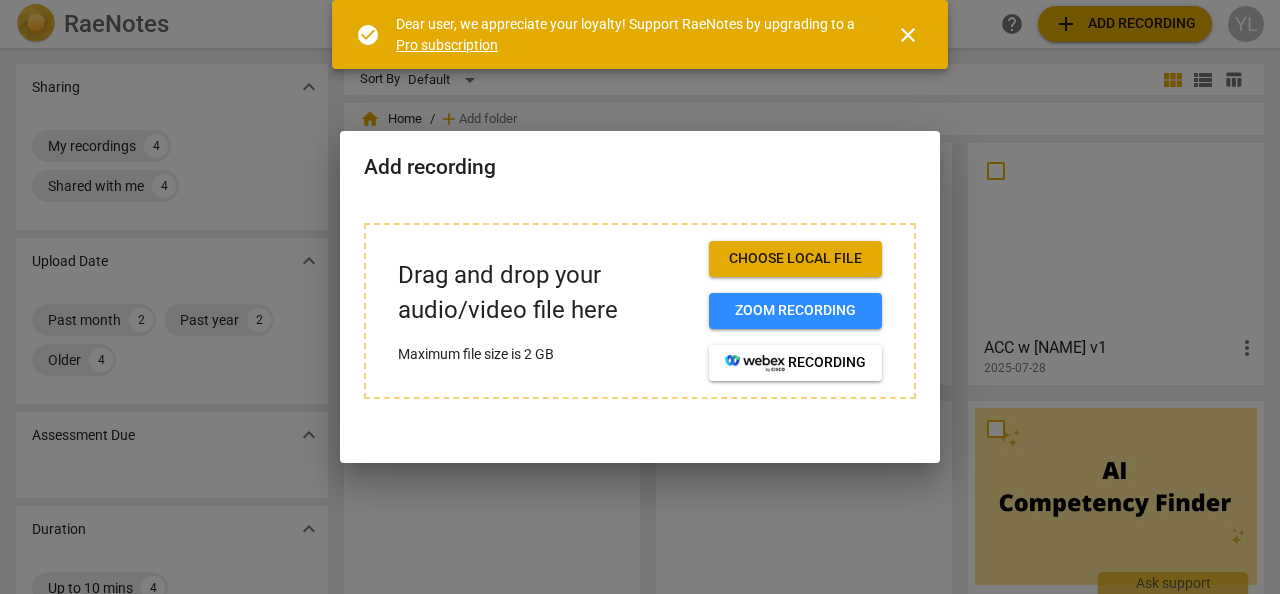 click on "Choose local file" at bounding box center [795, 259] 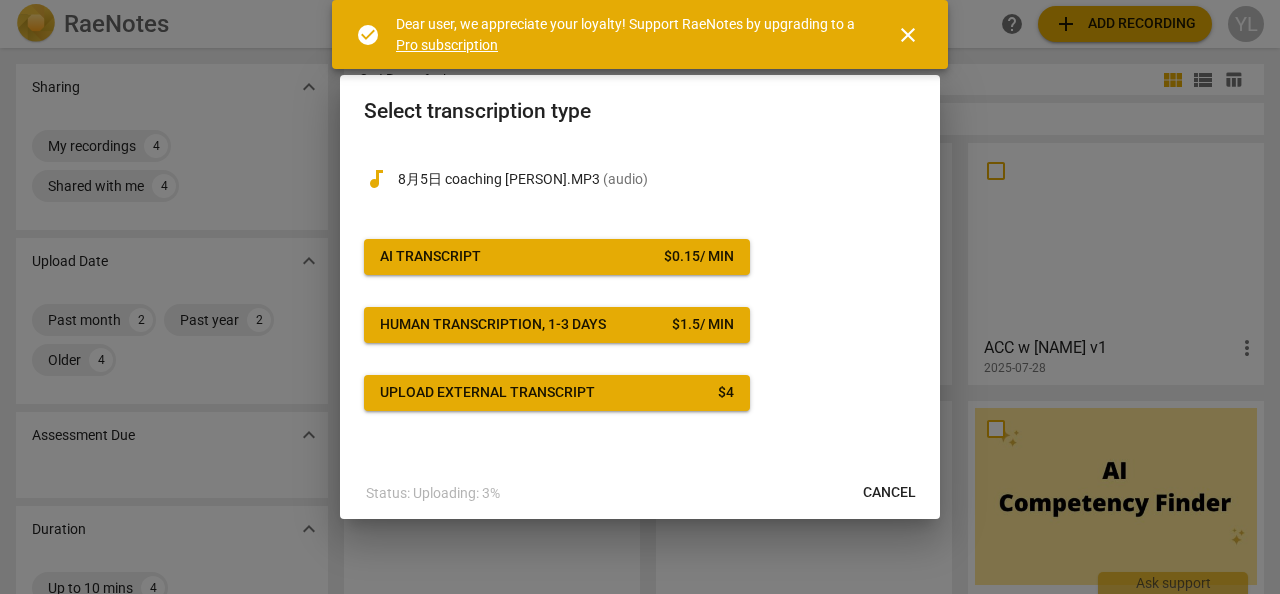 click on "AI Transcript $ 0.15  / min" at bounding box center (557, 257) 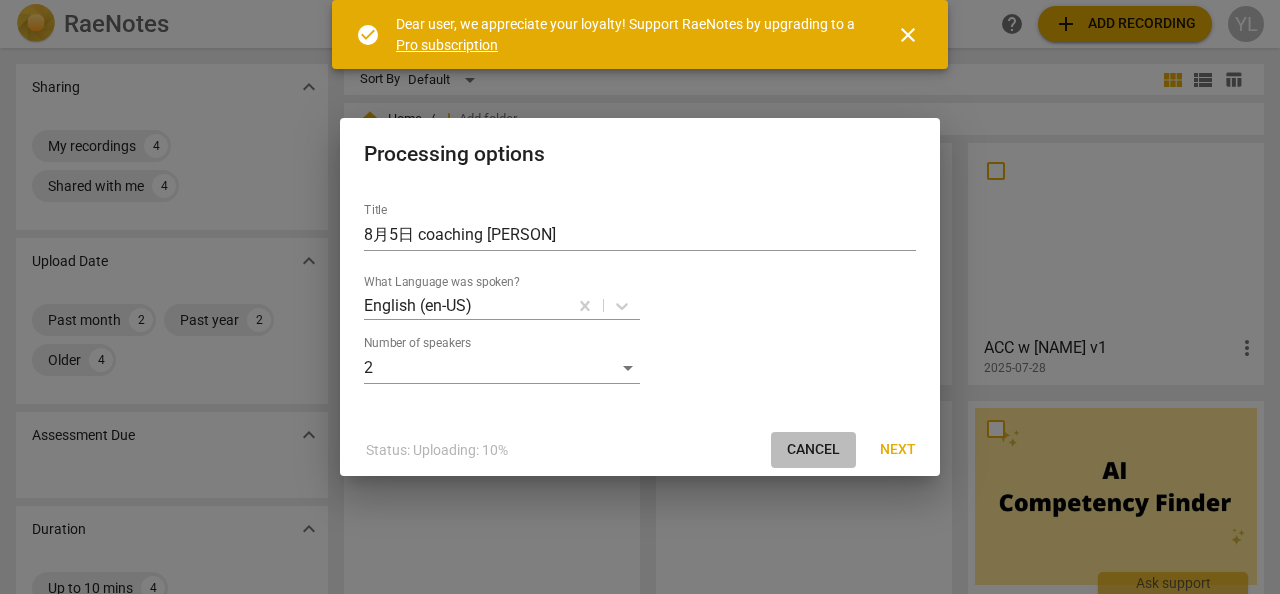 click on "Cancel" at bounding box center (813, 450) 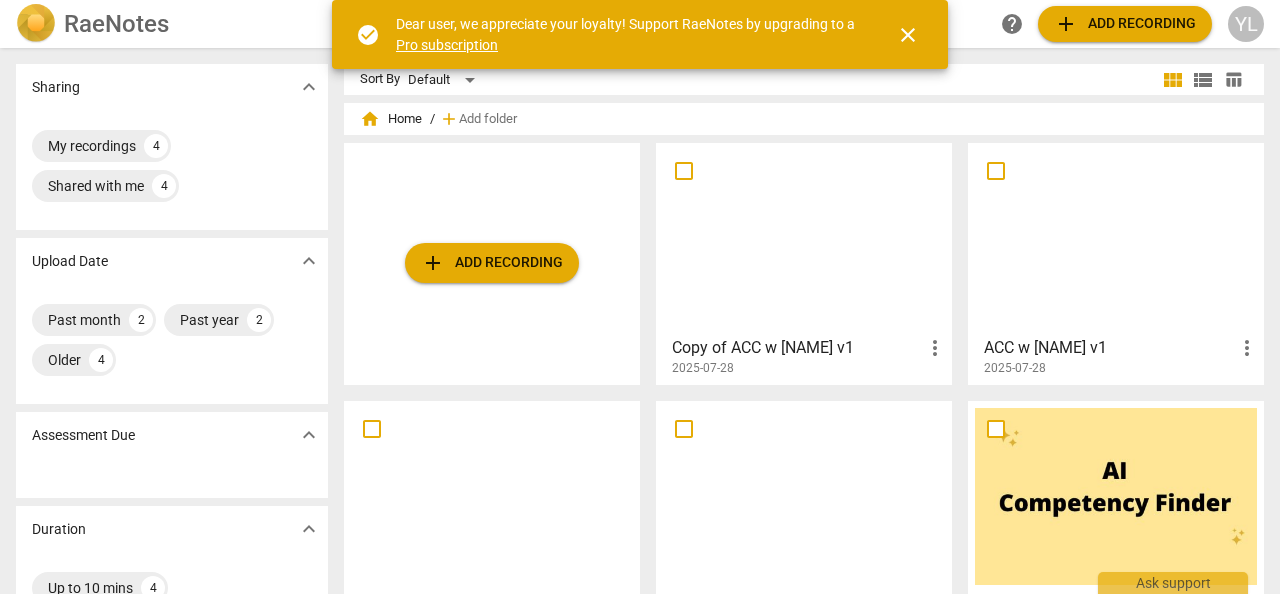 click on "add   Add recording" at bounding box center (492, 263) 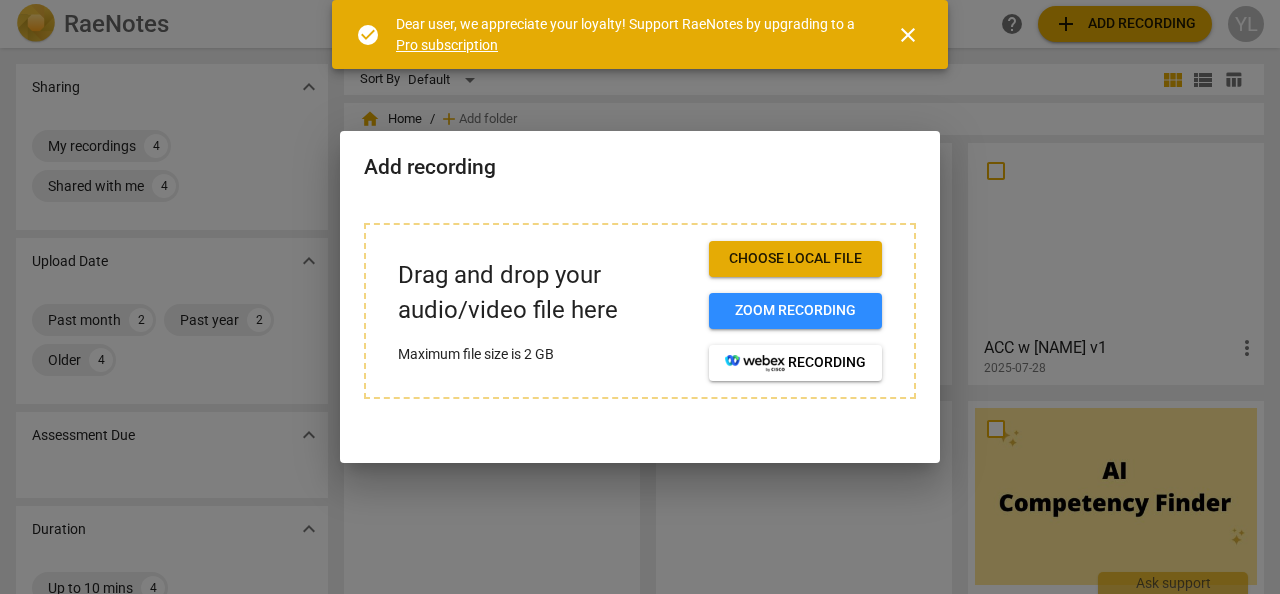 click on "Choose local file" at bounding box center (795, 259) 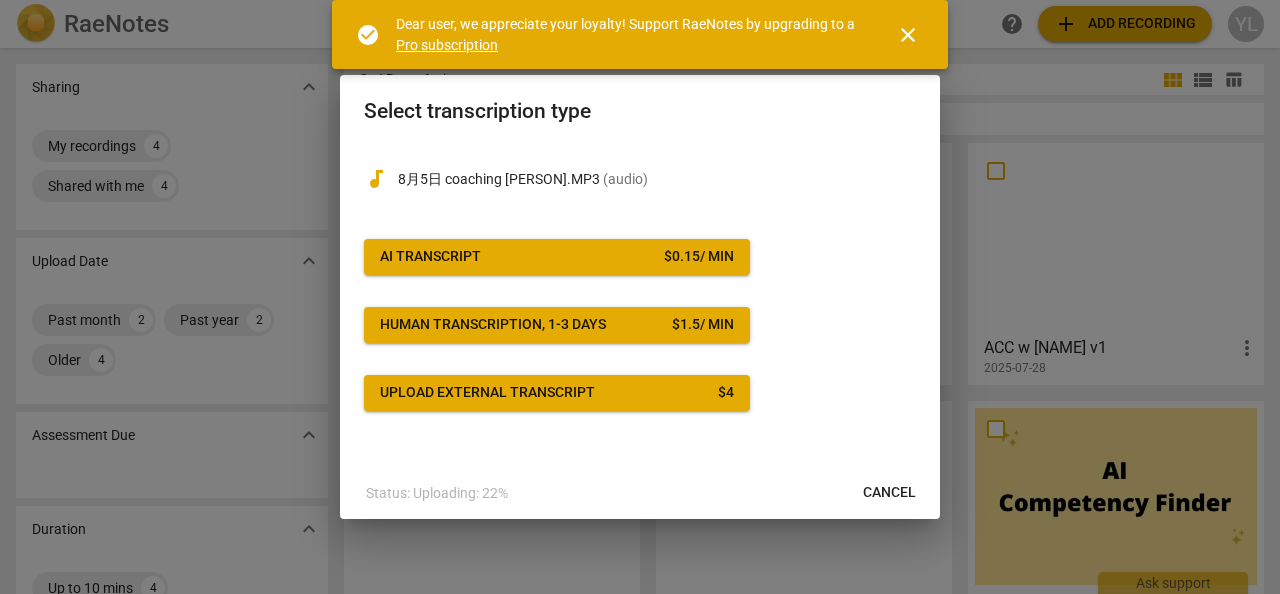 click on "AI Transcript $ 0.15  / min" at bounding box center (557, 257) 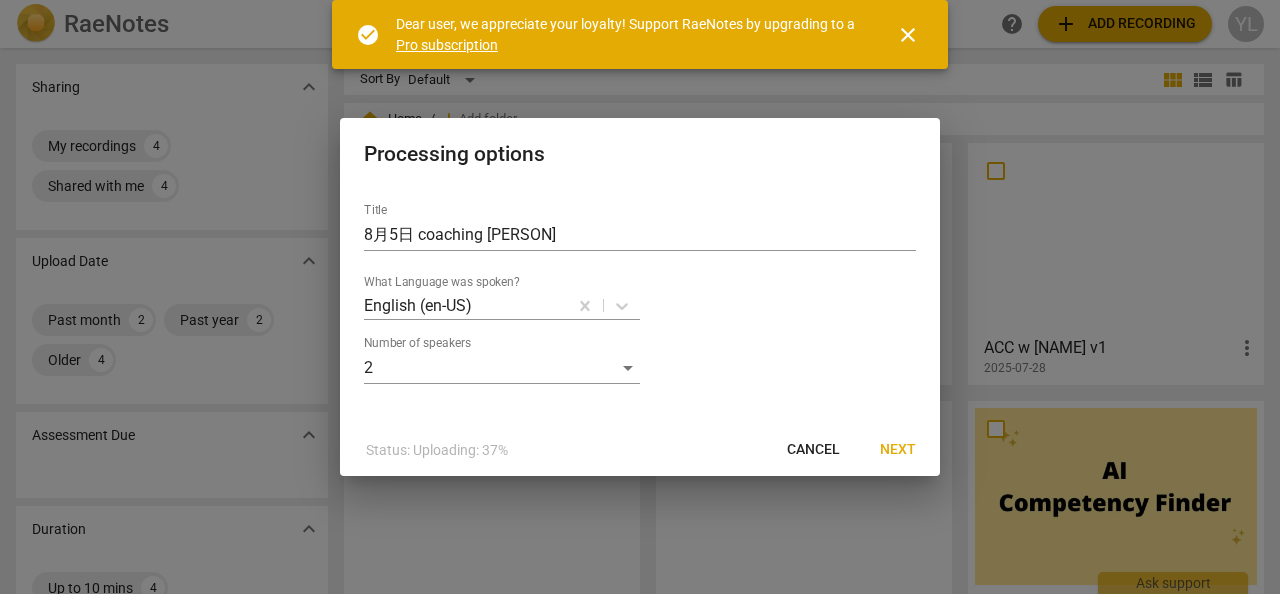 click on "Next" at bounding box center [898, 450] 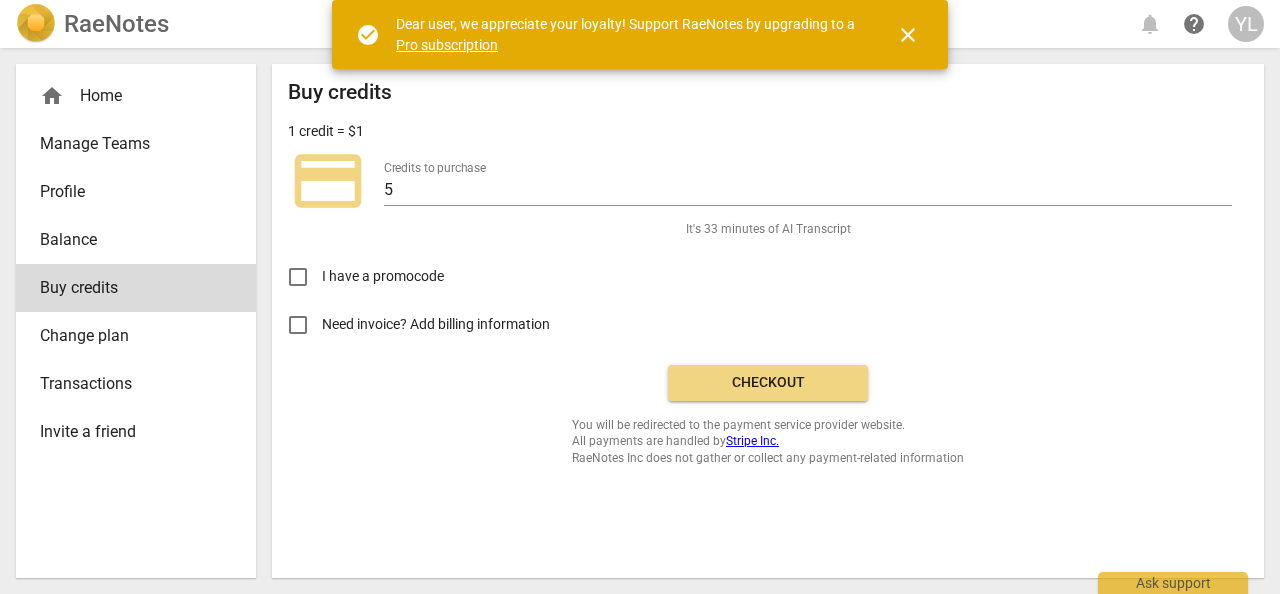 click on "Checkout" at bounding box center [768, 383] 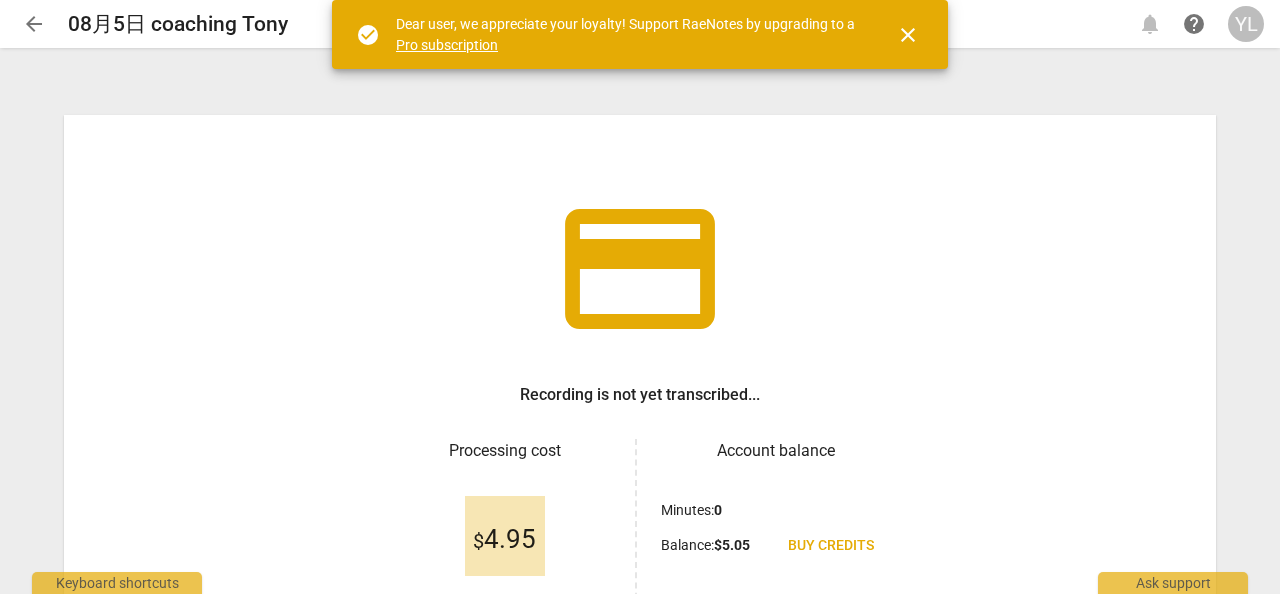 scroll, scrollTop: 0, scrollLeft: 0, axis: both 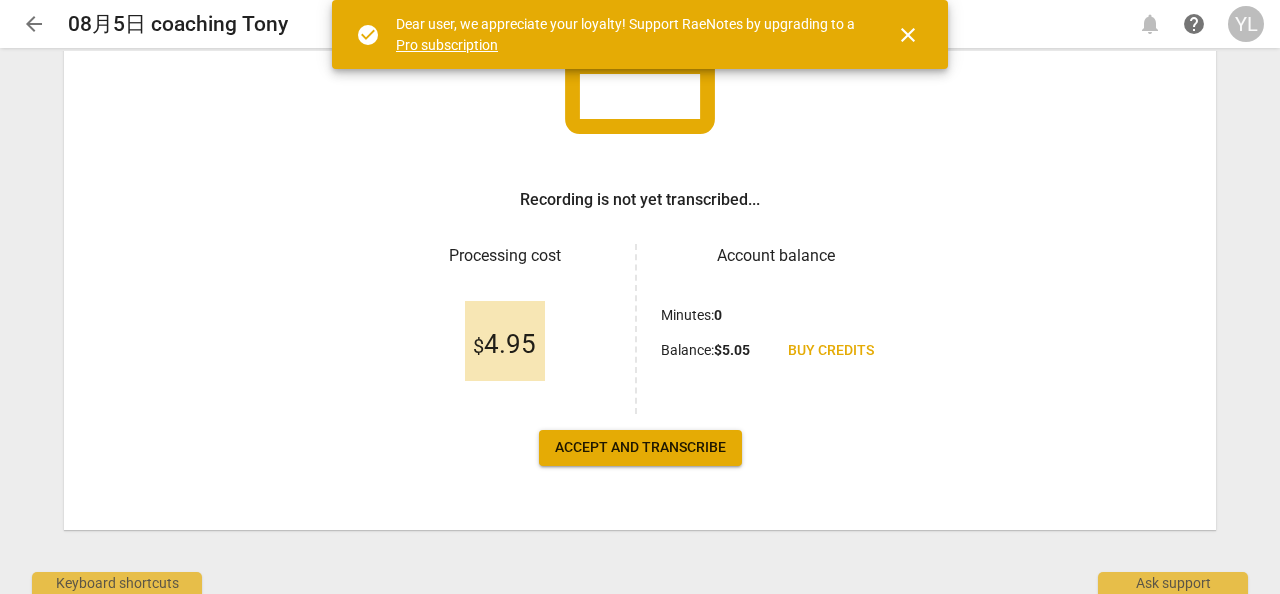 click on "Accept and transcribe" at bounding box center [640, 448] 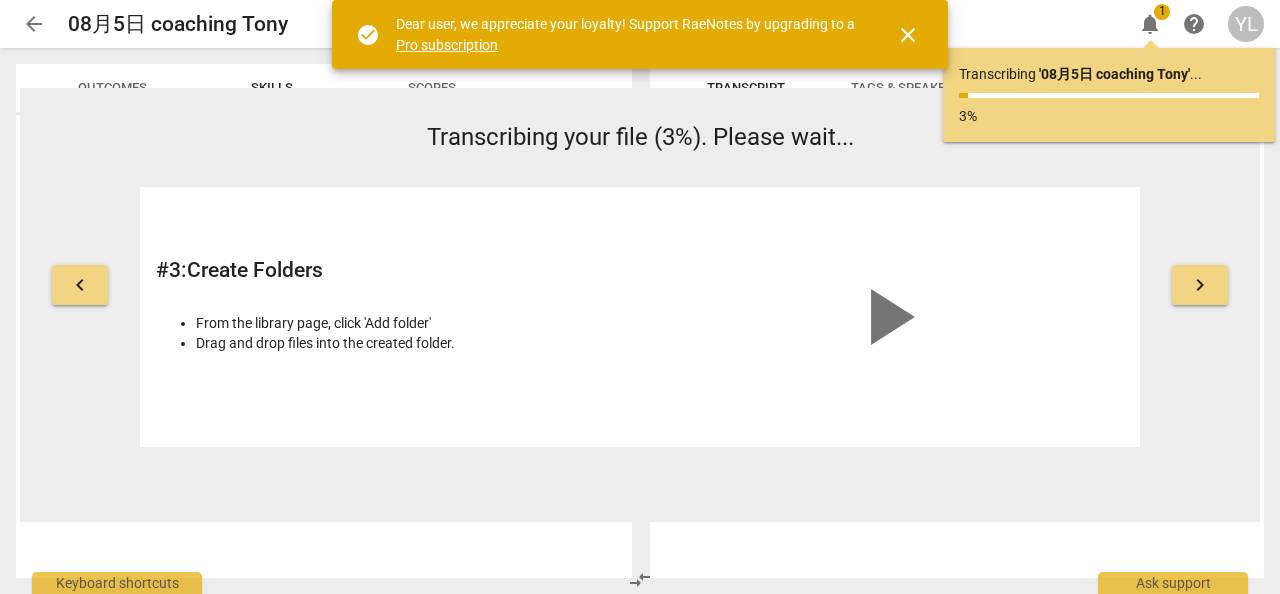 click on "close" at bounding box center (908, 35) 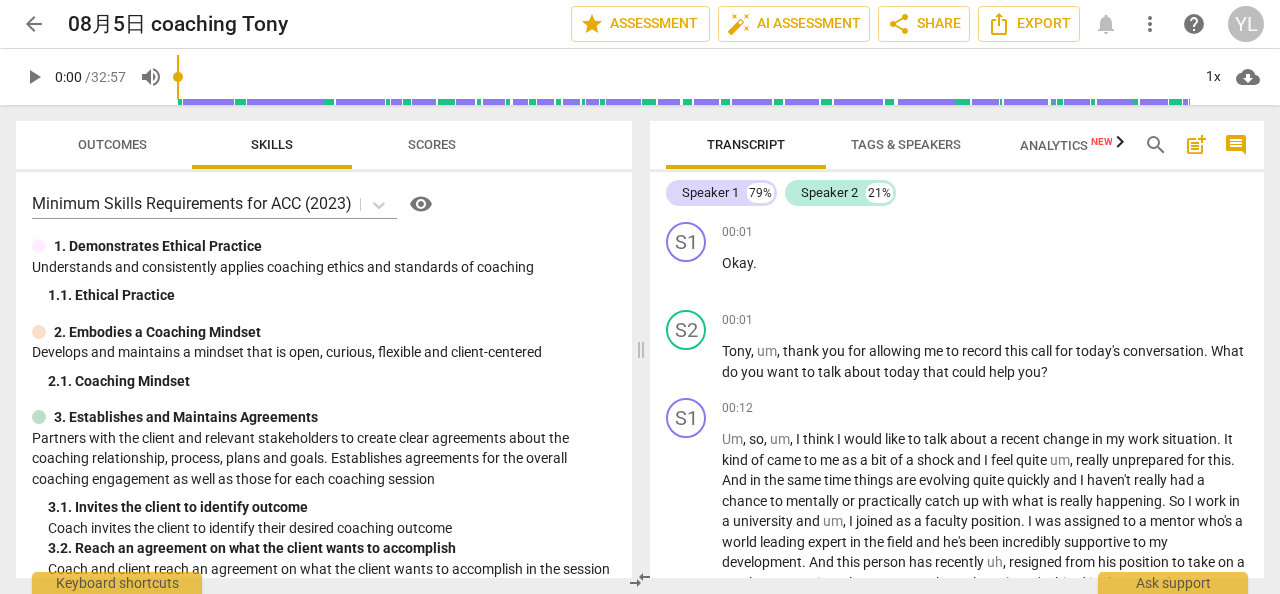 click on "Outcomes" at bounding box center (112, 144) 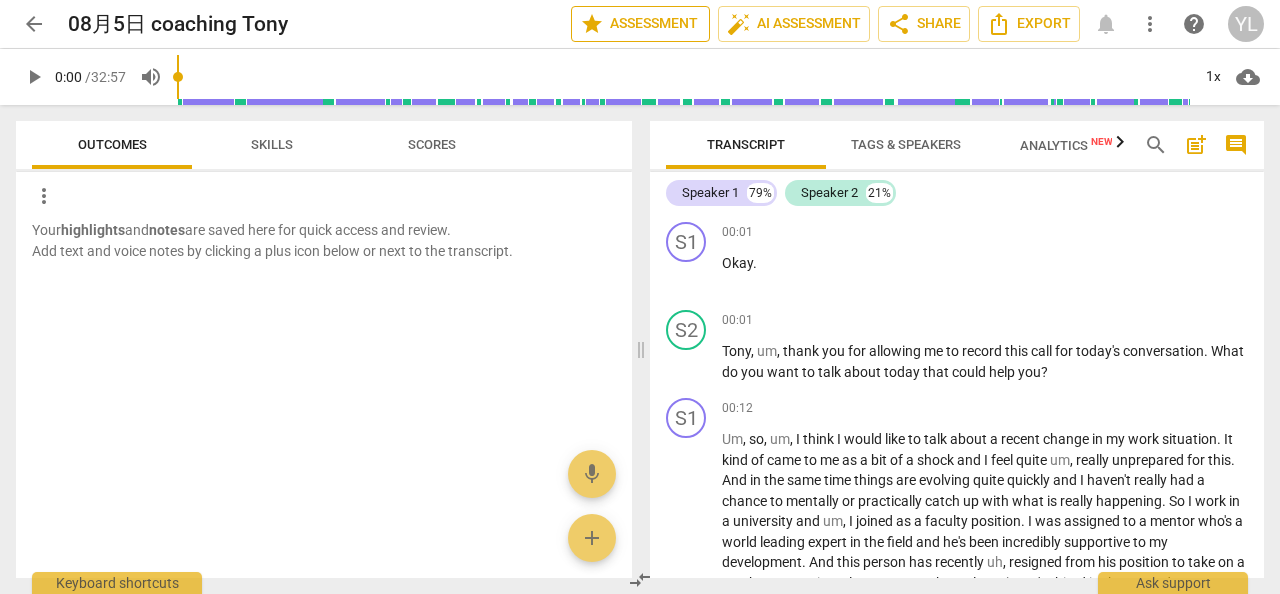 click on "star    Assessment" at bounding box center (640, 24) 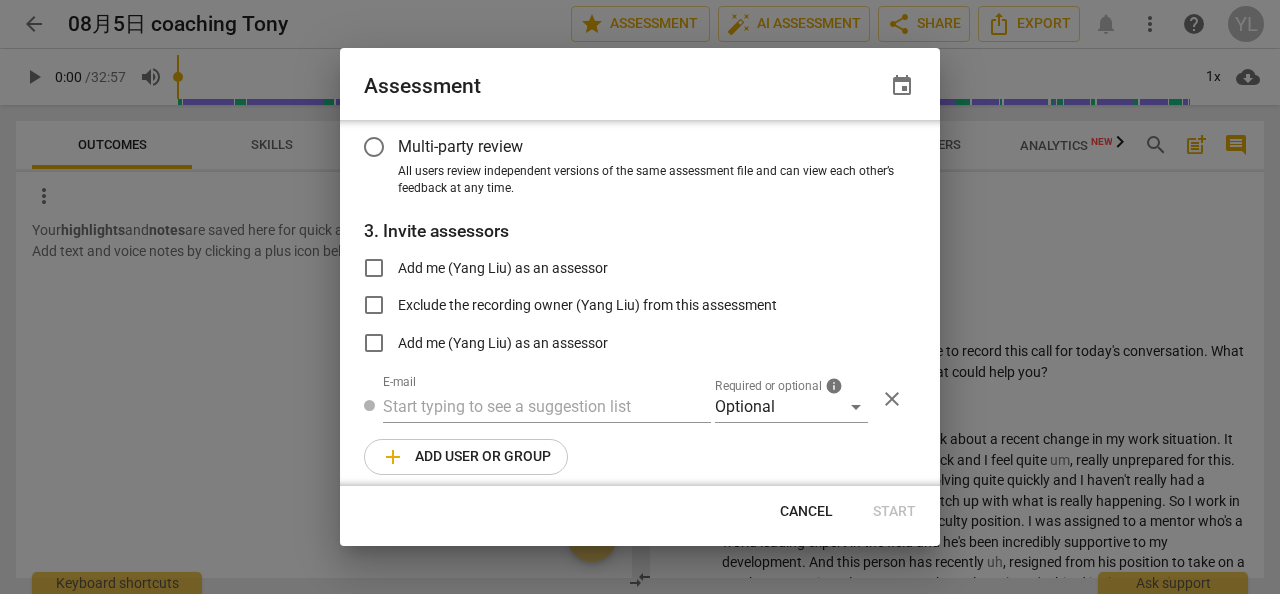 scroll, scrollTop: 256, scrollLeft: 0, axis: vertical 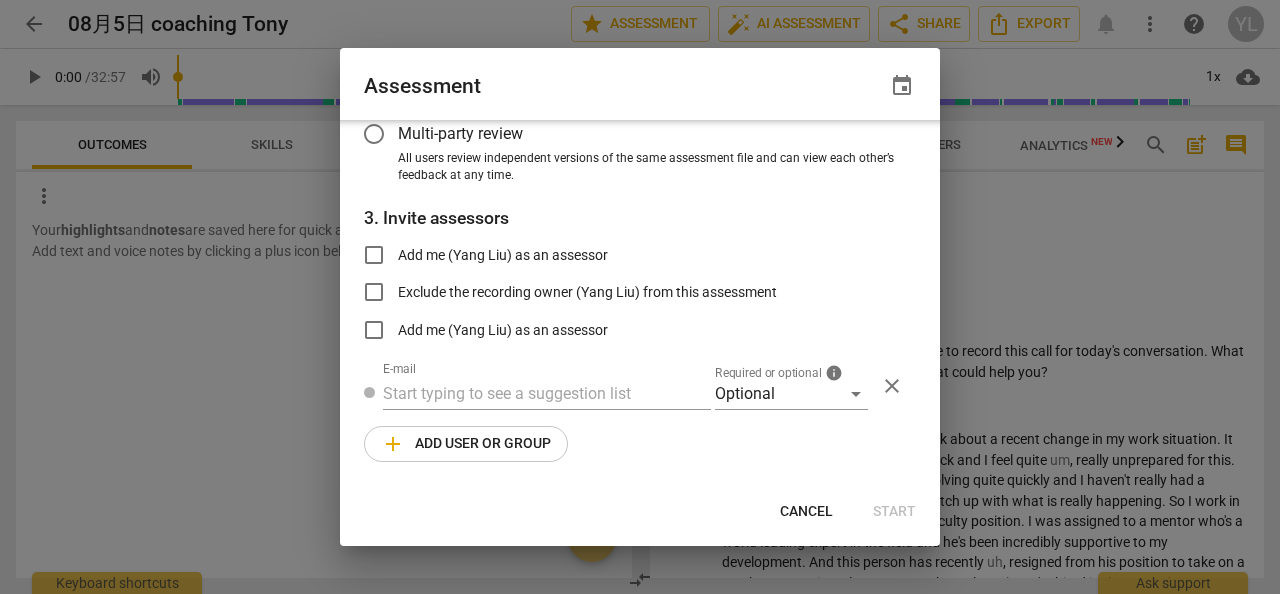 click at bounding box center [640, 297] 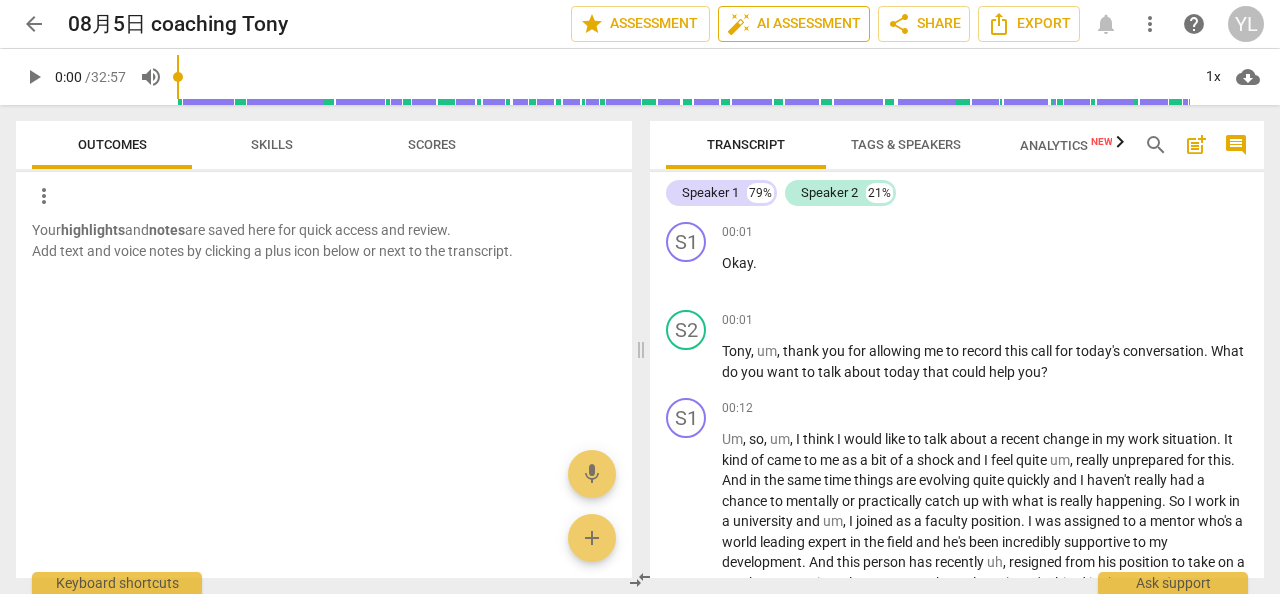click on "auto_fix_high    AI Assessment" at bounding box center [794, 24] 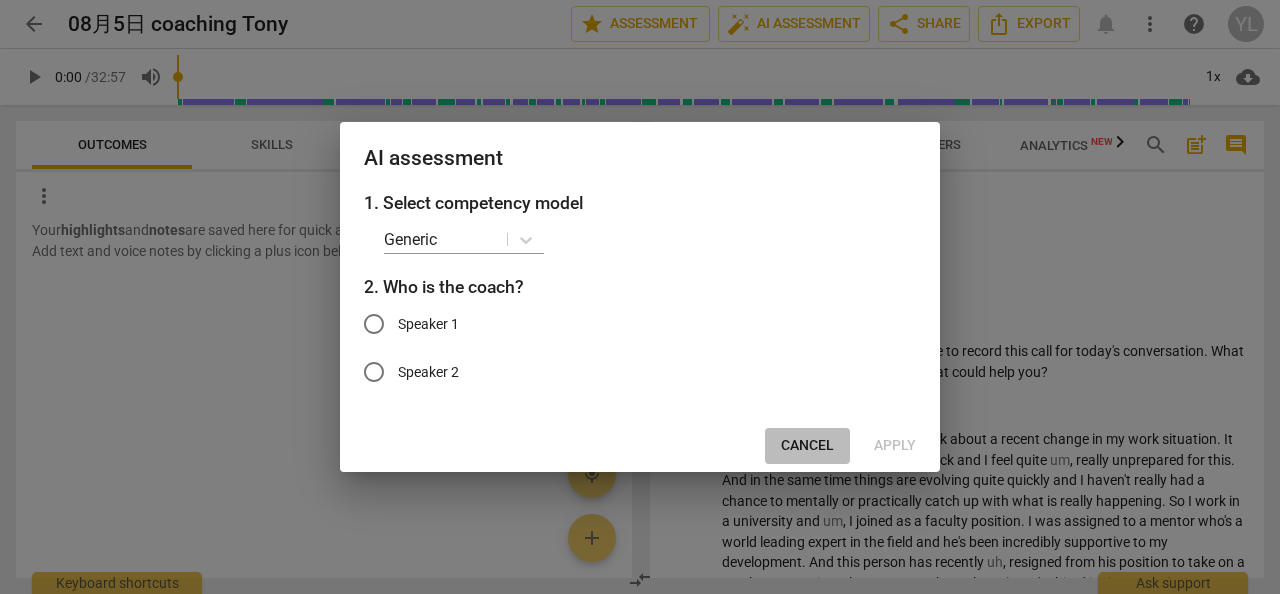 click on "Cancel" at bounding box center (807, 446) 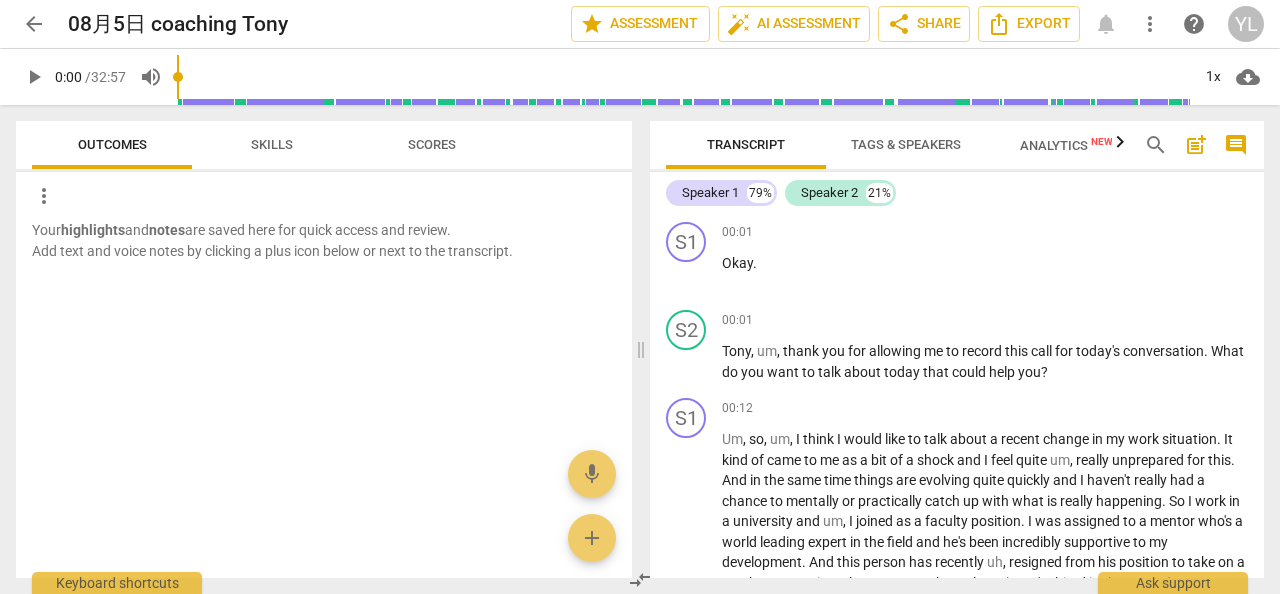 click on "Analytics   New" at bounding box center (1066, 145) 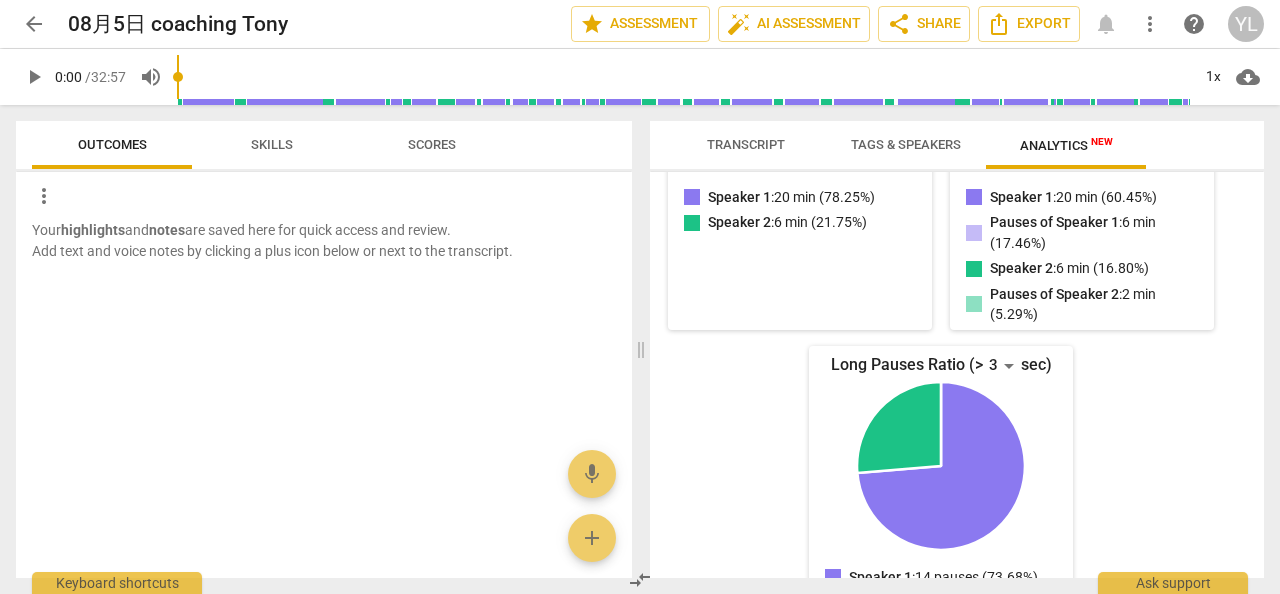 scroll, scrollTop: 400, scrollLeft: 0, axis: vertical 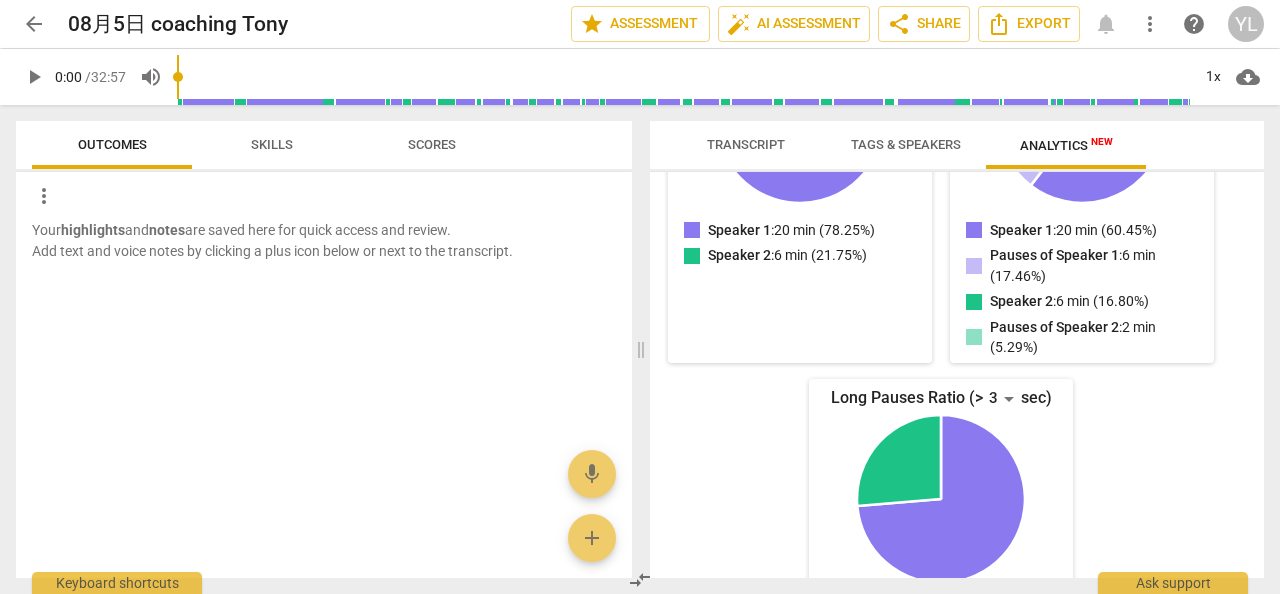 click on "Tags & Speakers" at bounding box center (906, 144) 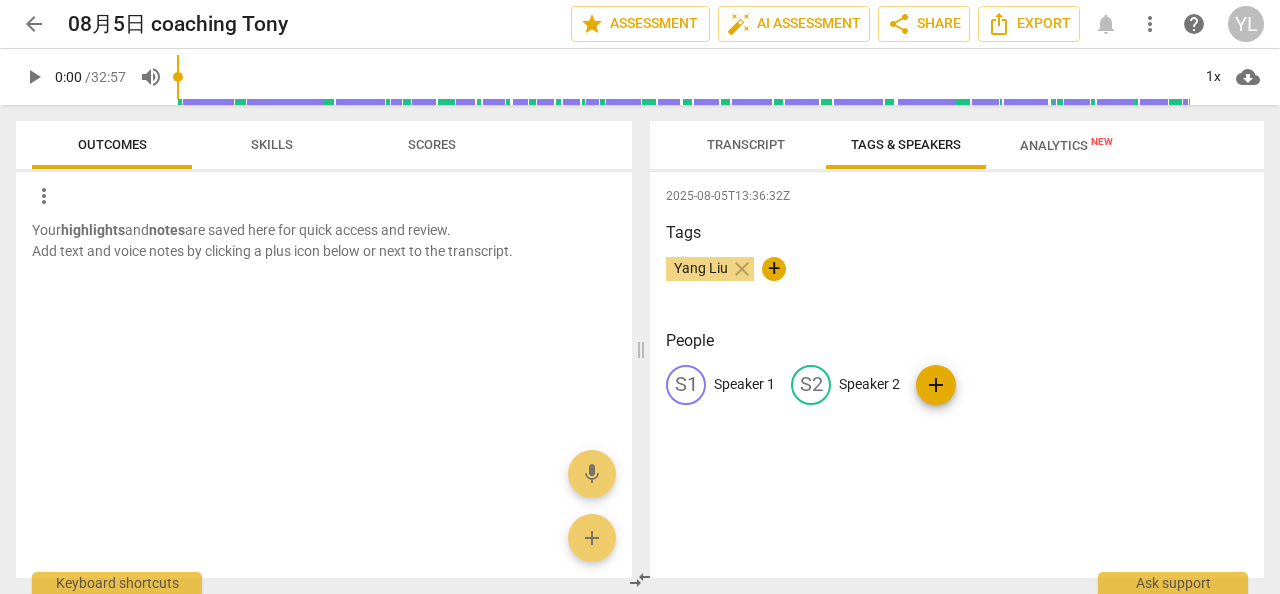 click on "Transcript" at bounding box center (746, 145) 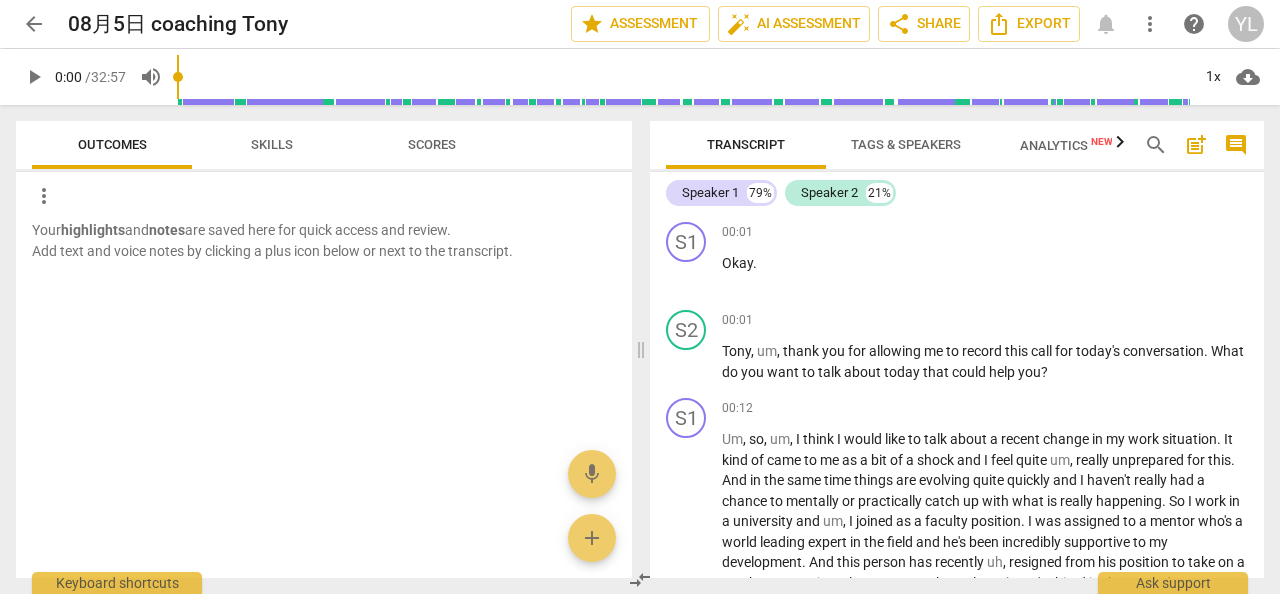 click on "Tags & Speakers" at bounding box center [906, 145] 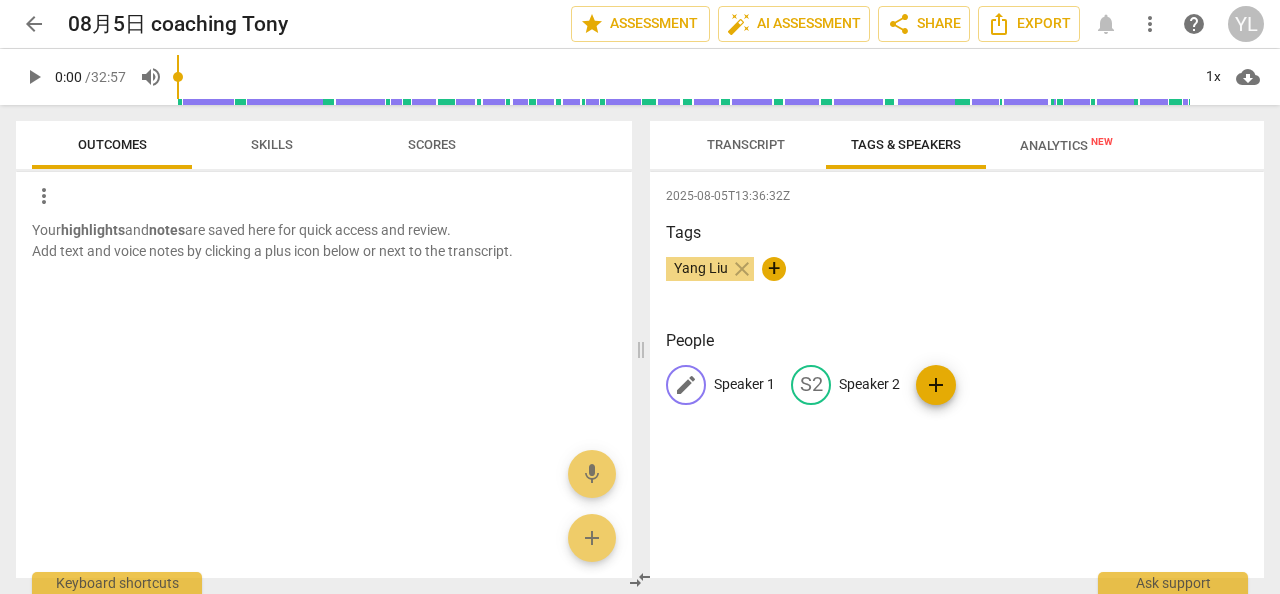 click on "Speaker 1" at bounding box center [744, 384] 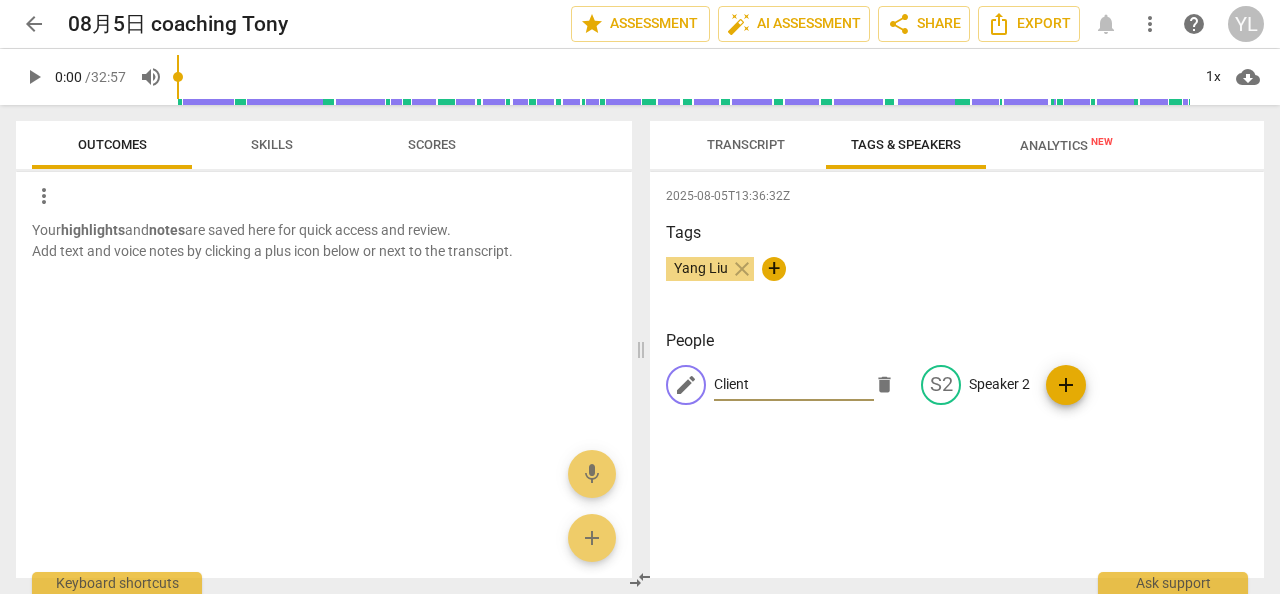type on "Client" 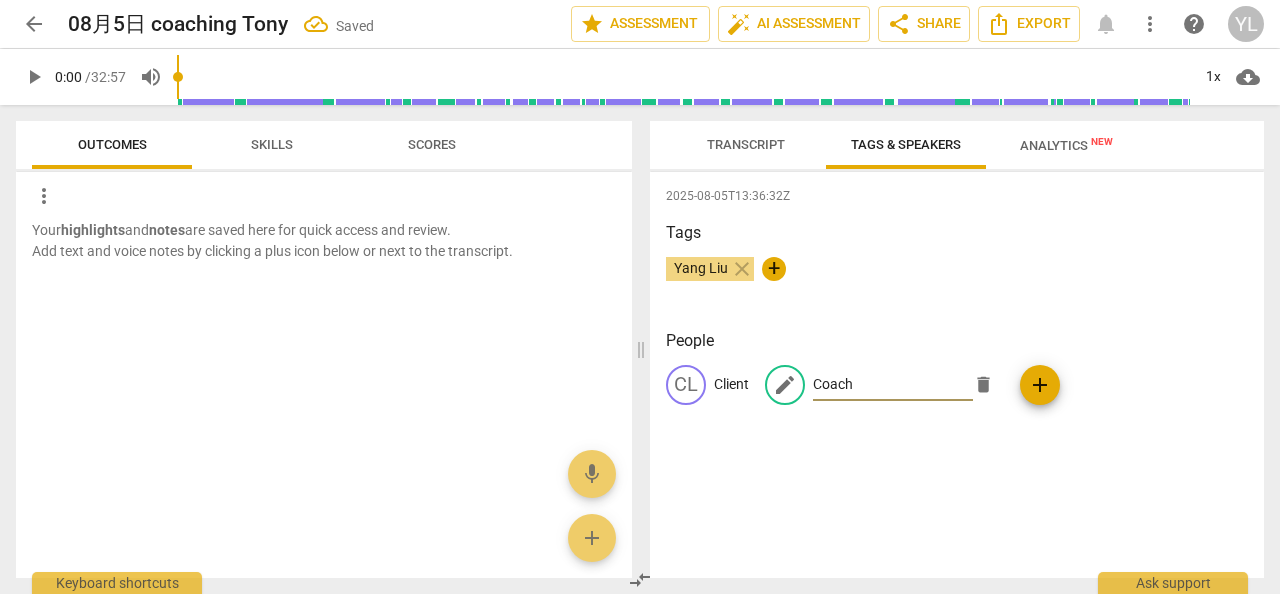 type on "Coach" 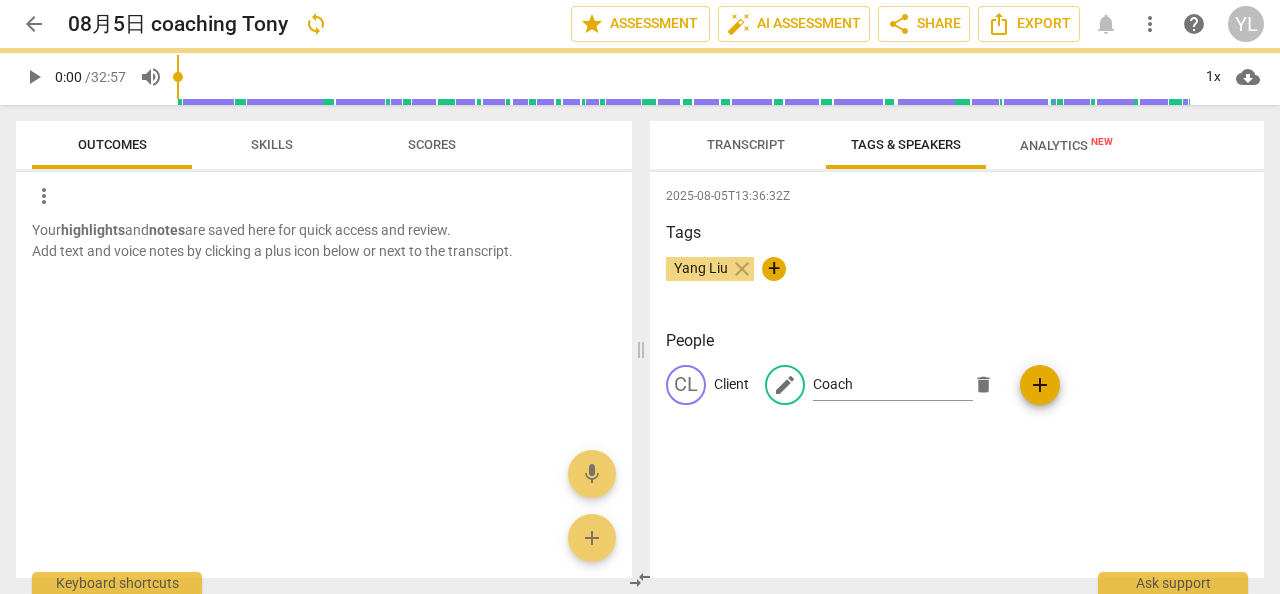 click on "Transcript" at bounding box center (746, 144) 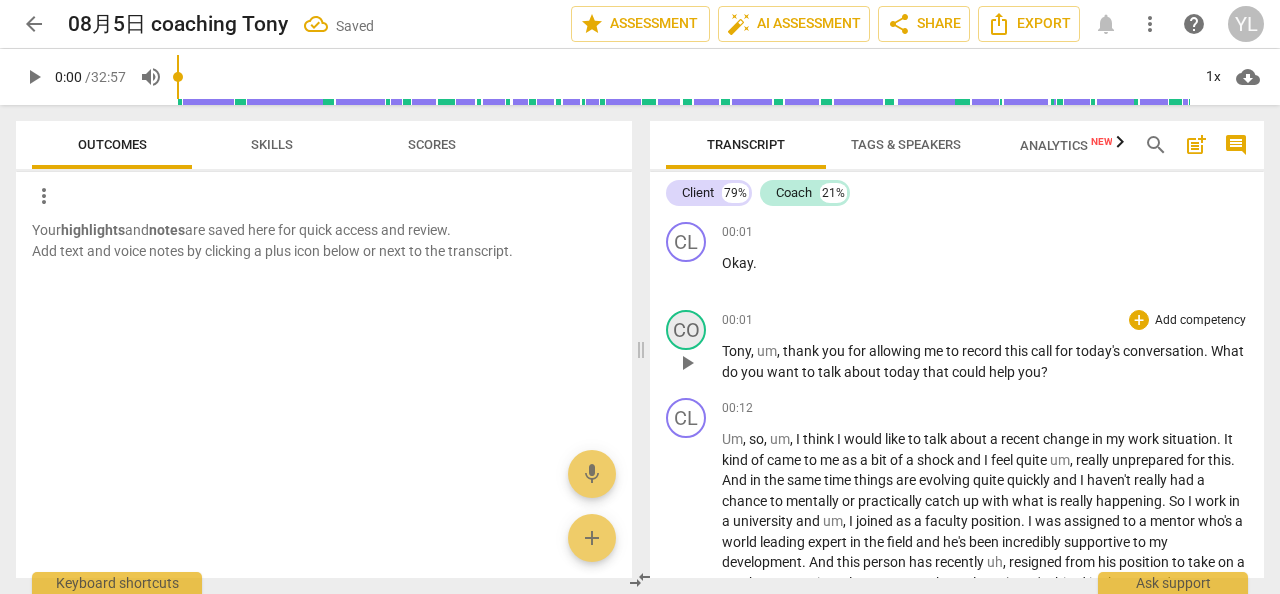 click on "CO" at bounding box center (686, 330) 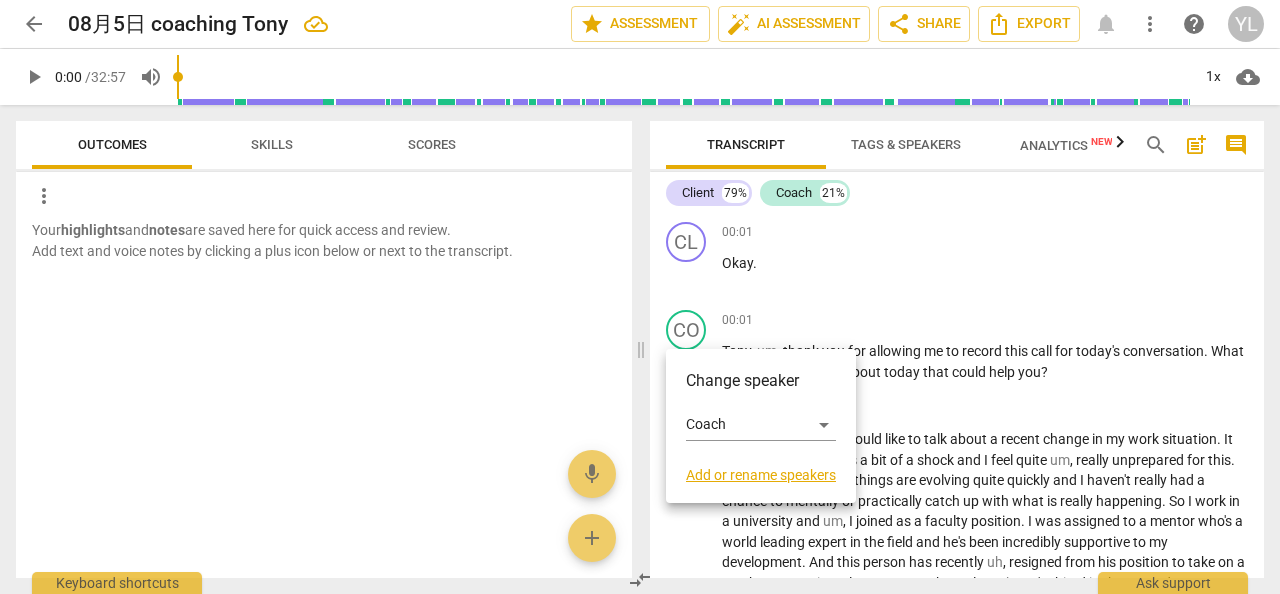 click at bounding box center (640, 297) 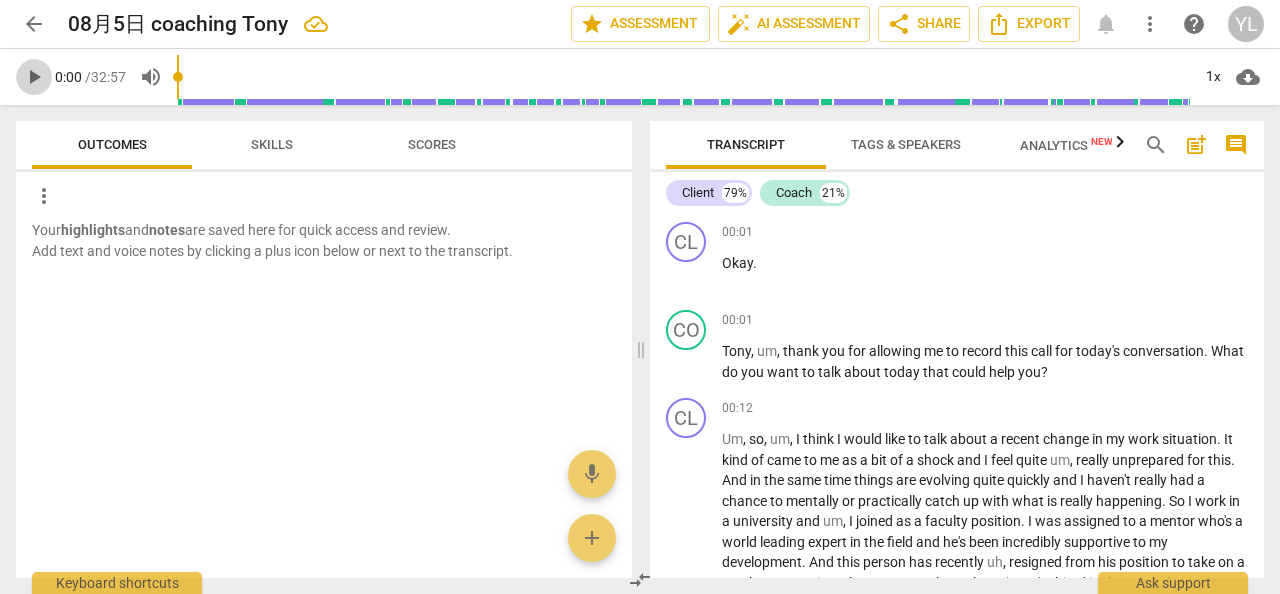 click on "play_arrow" at bounding box center (34, 77) 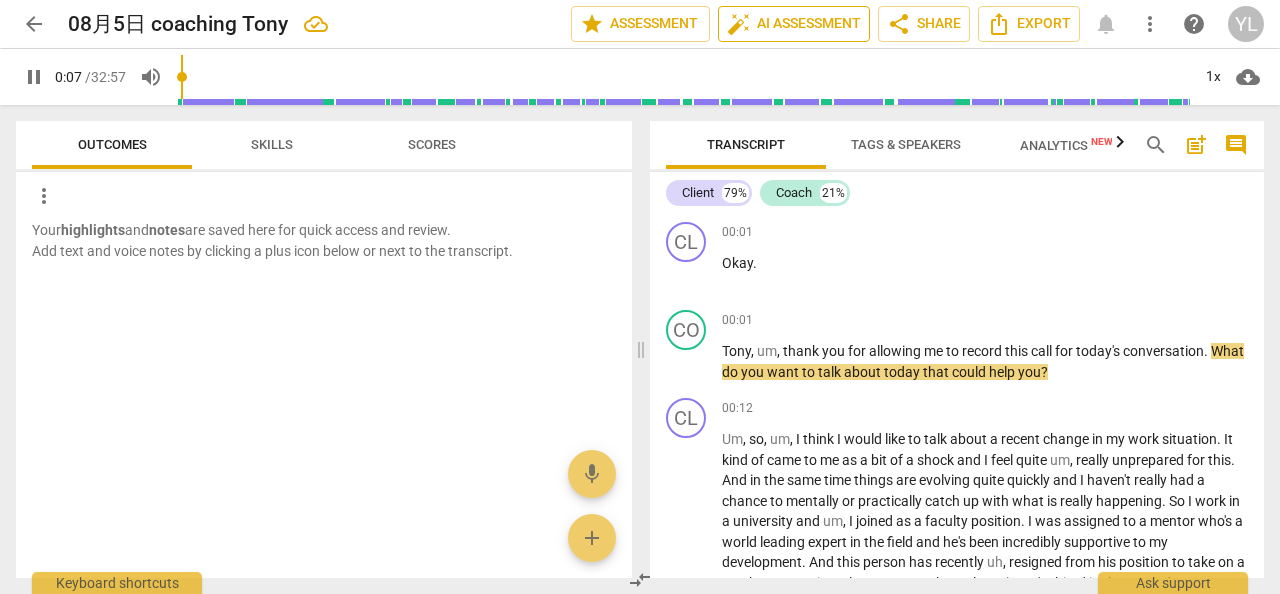 click on "auto_fix_high    AI Assessment" at bounding box center (794, 24) 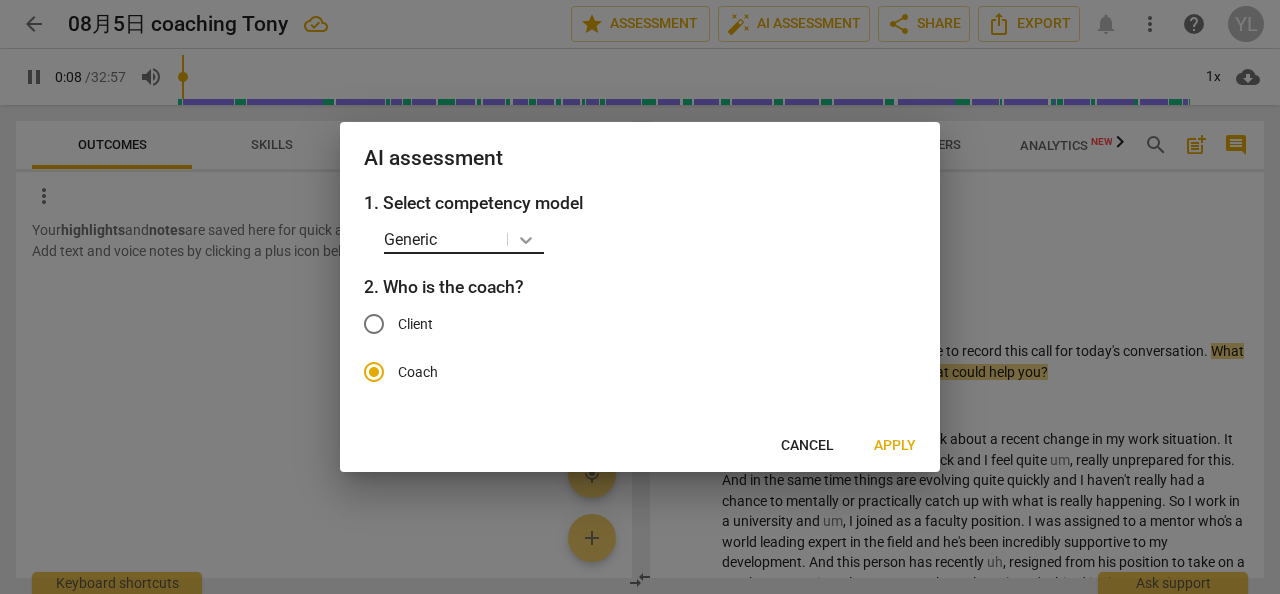 click 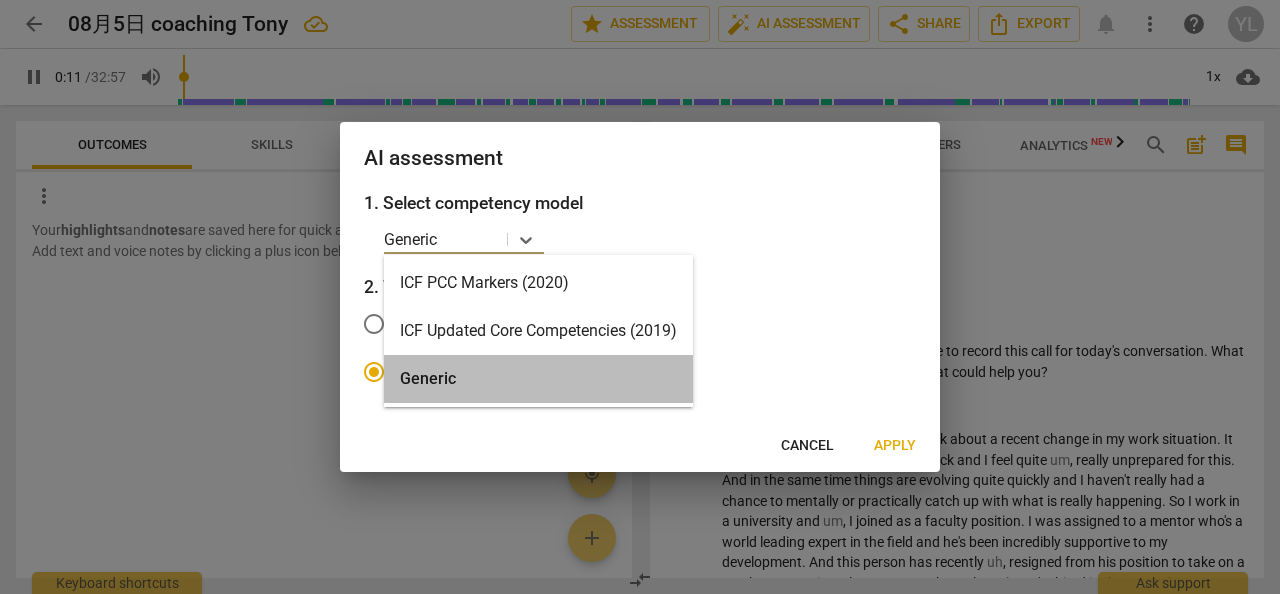 click on "Generic" at bounding box center (538, 379) 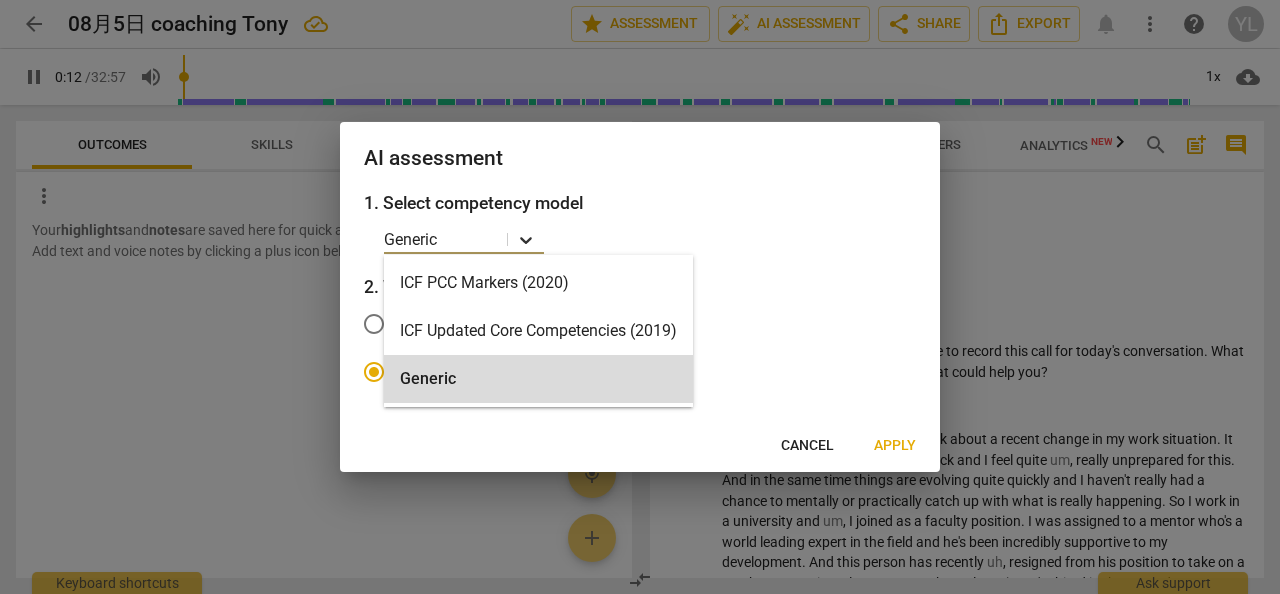click 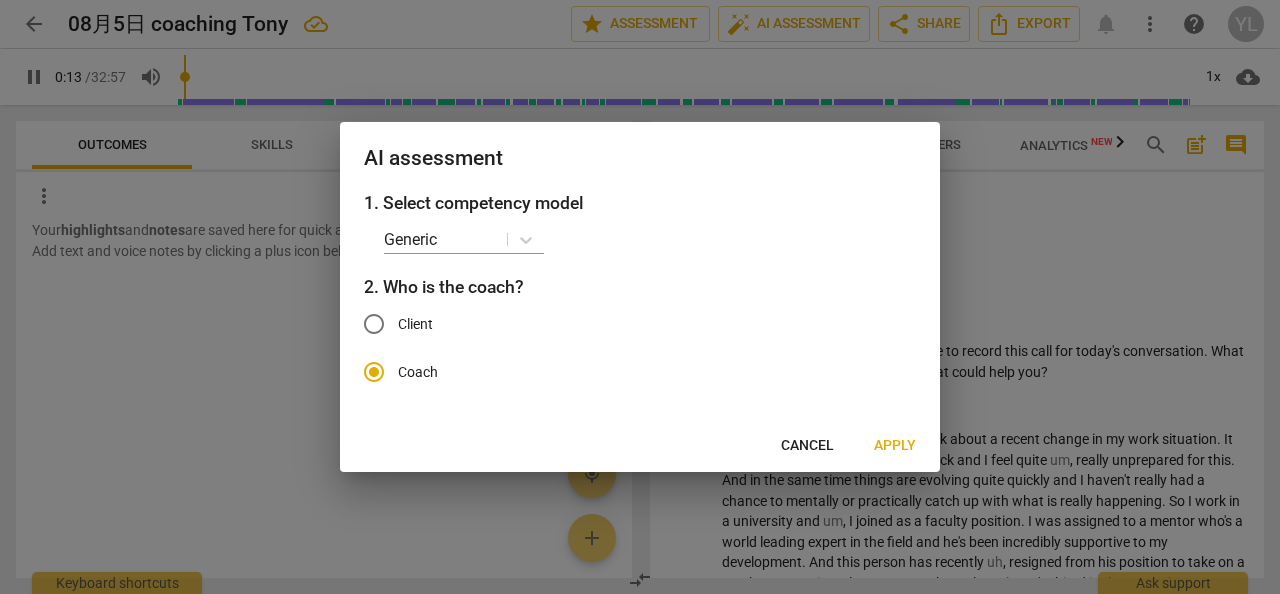 click on "Generic" at bounding box center (650, 239) 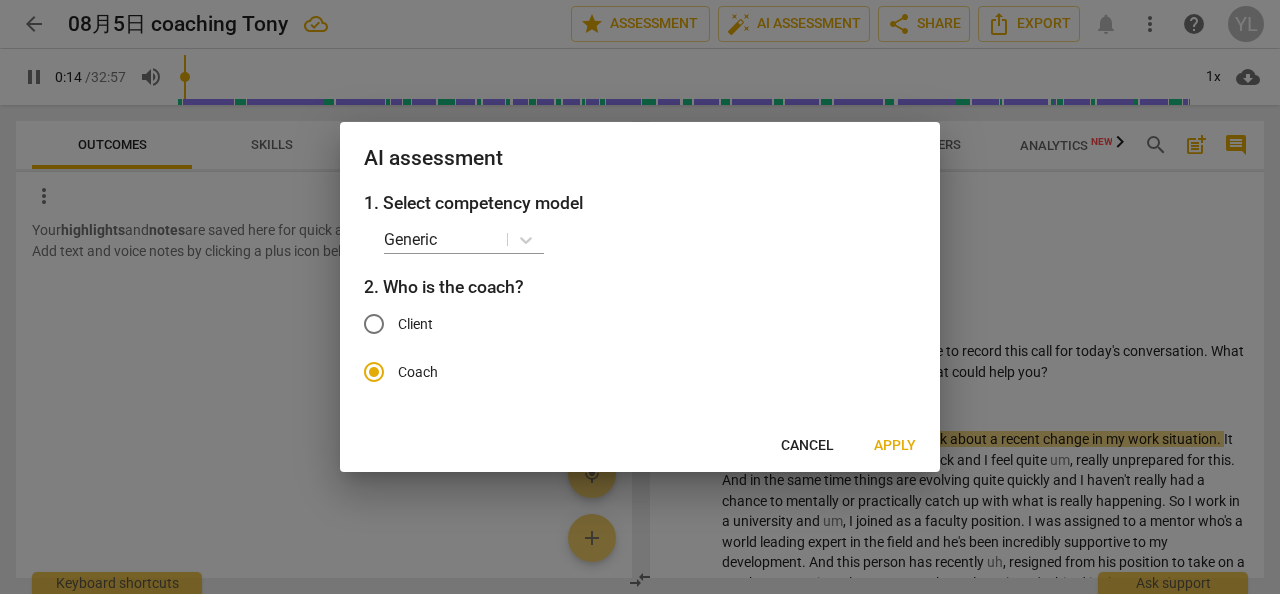 click on "Generic" at bounding box center [650, 239] 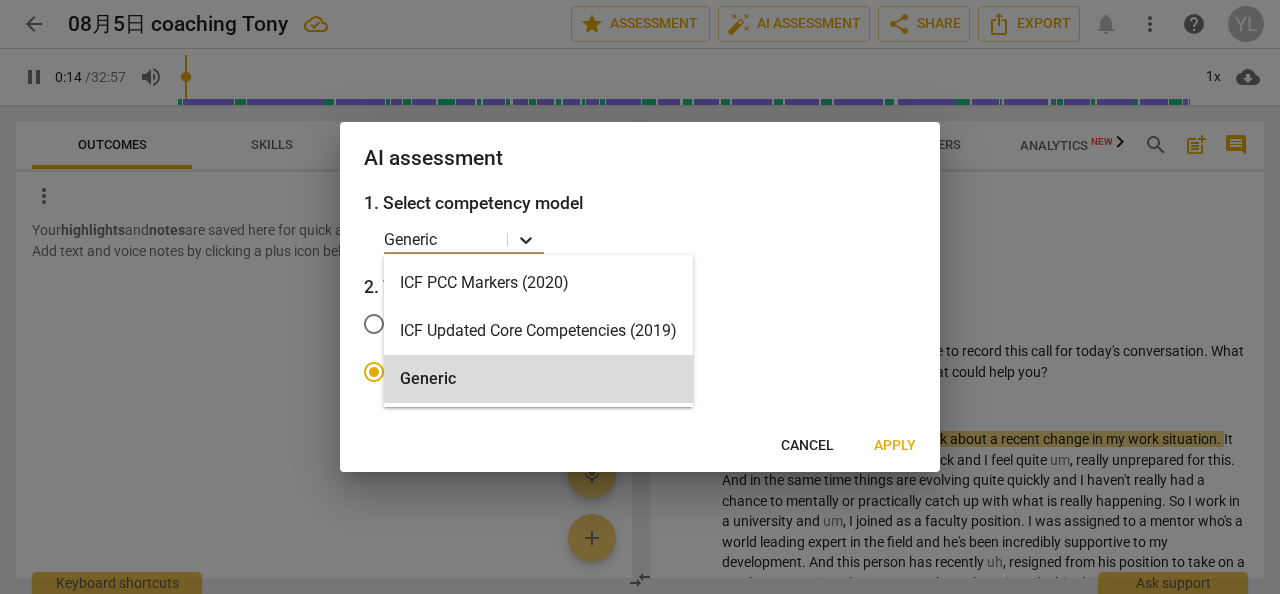 click 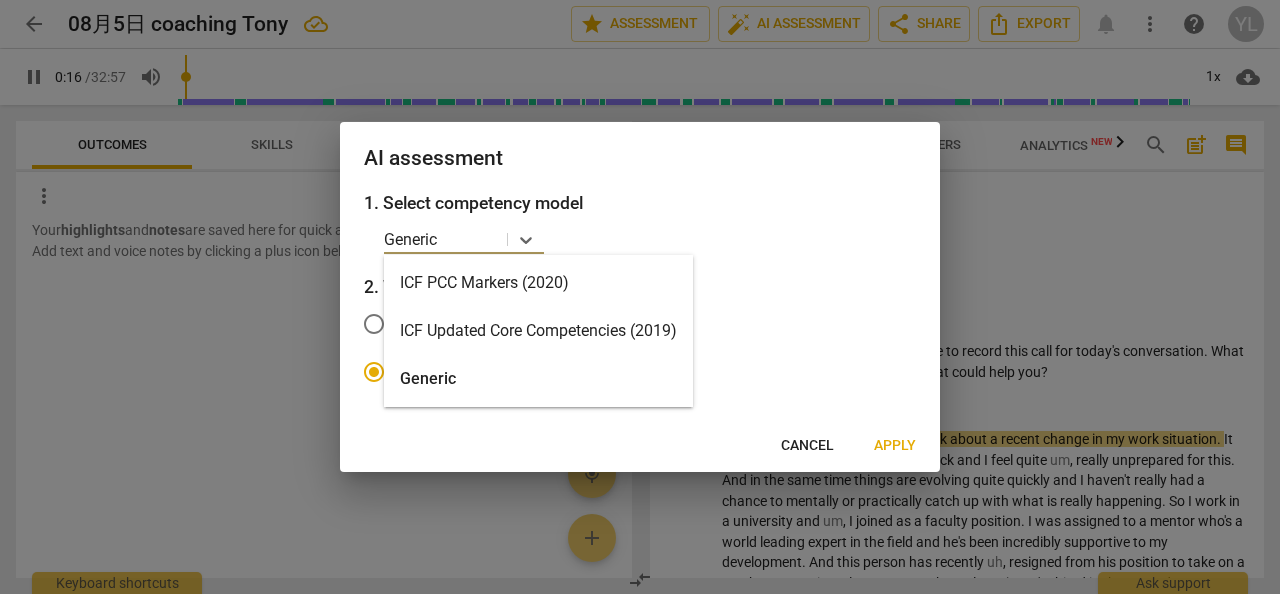 click on "ICF Updated Core Competencies (2019)" at bounding box center [538, 331] 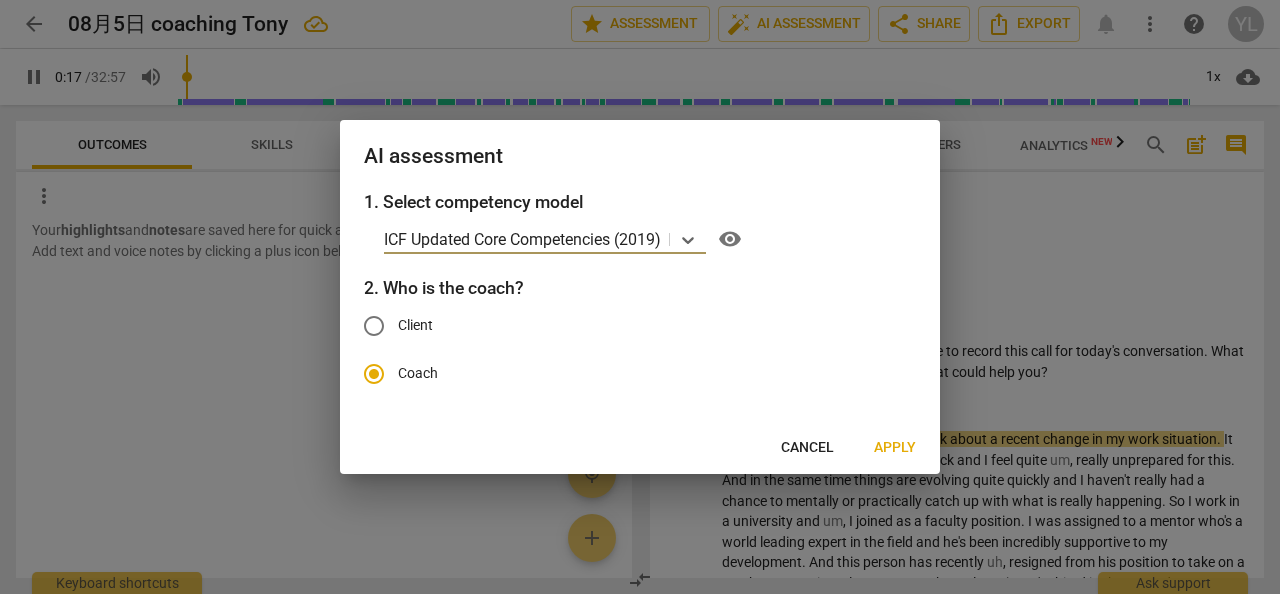click on "Apply" at bounding box center [895, 448] 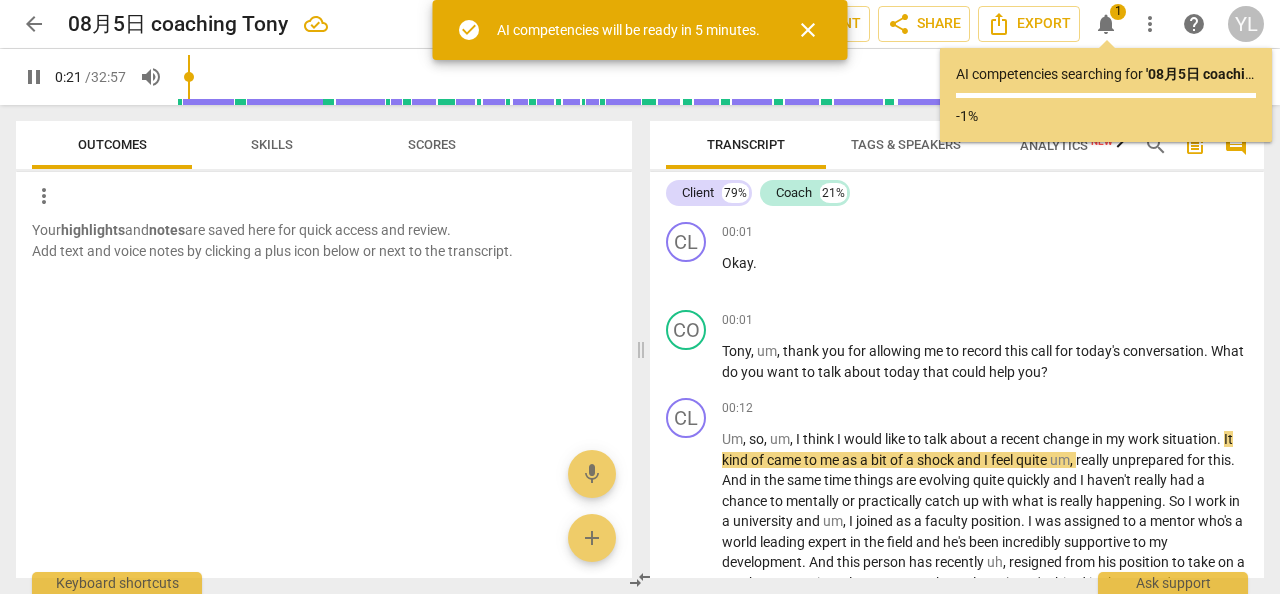 click on "pause" at bounding box center (34, 77) 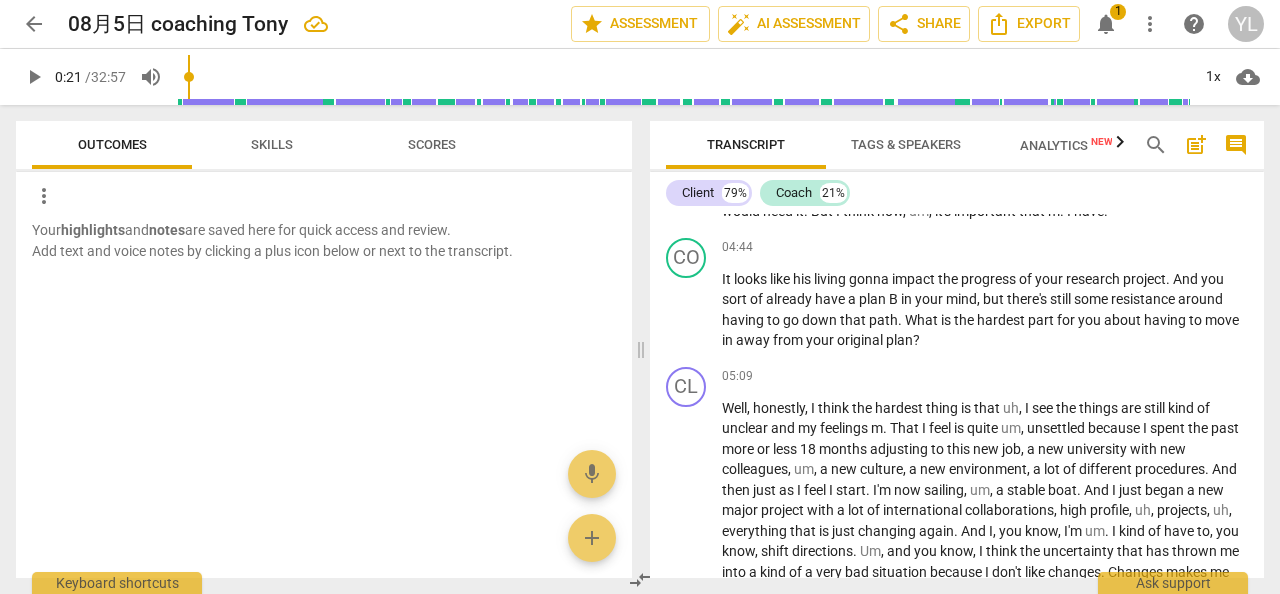 scroll, scrollTop: 1000, scrollLeft: 0, axis: vertical 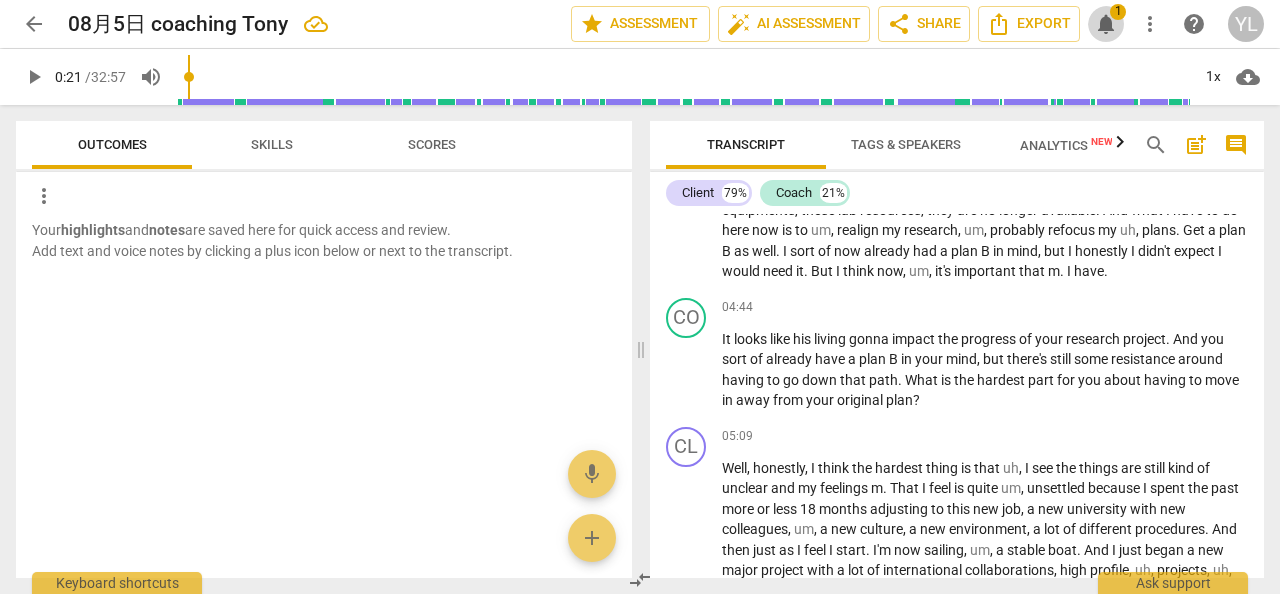 click on "notifications" at bounding box center (1106, 24) 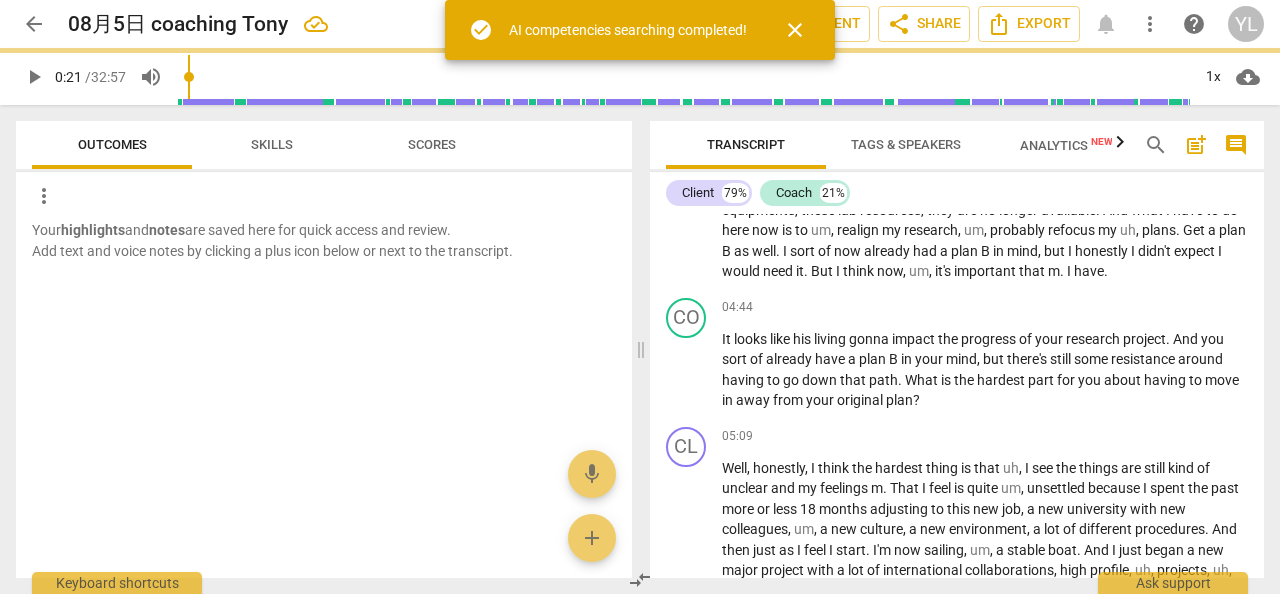 type on "21" 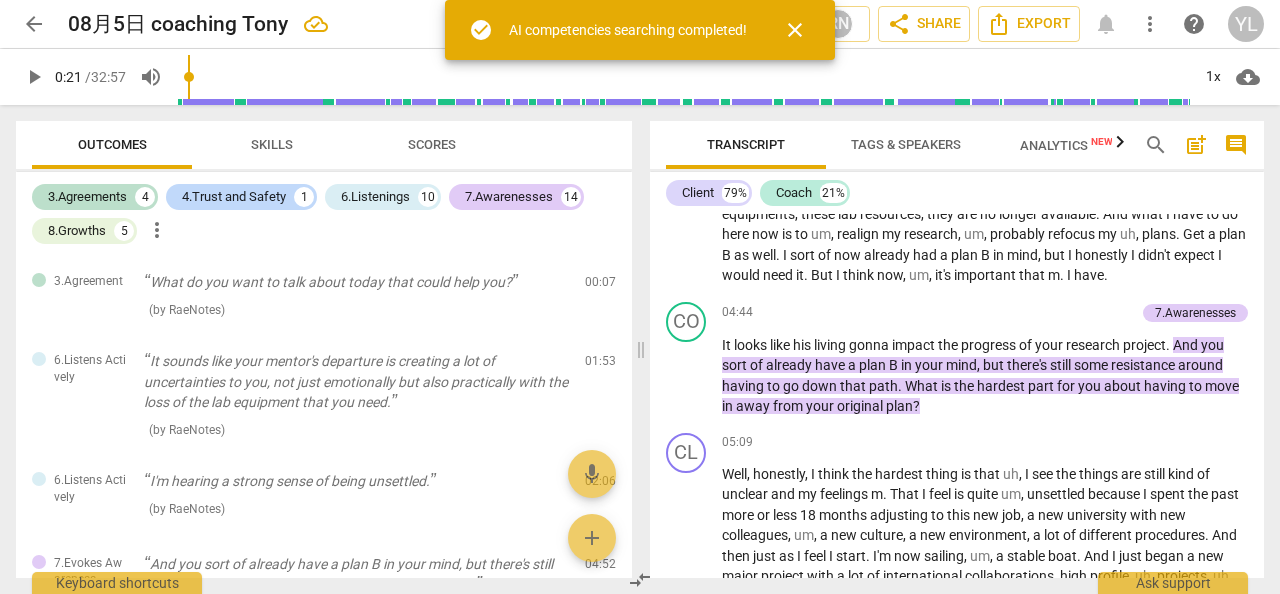 scroll, scrollTop: 1004, scrollLeft: 0, axis: vertical 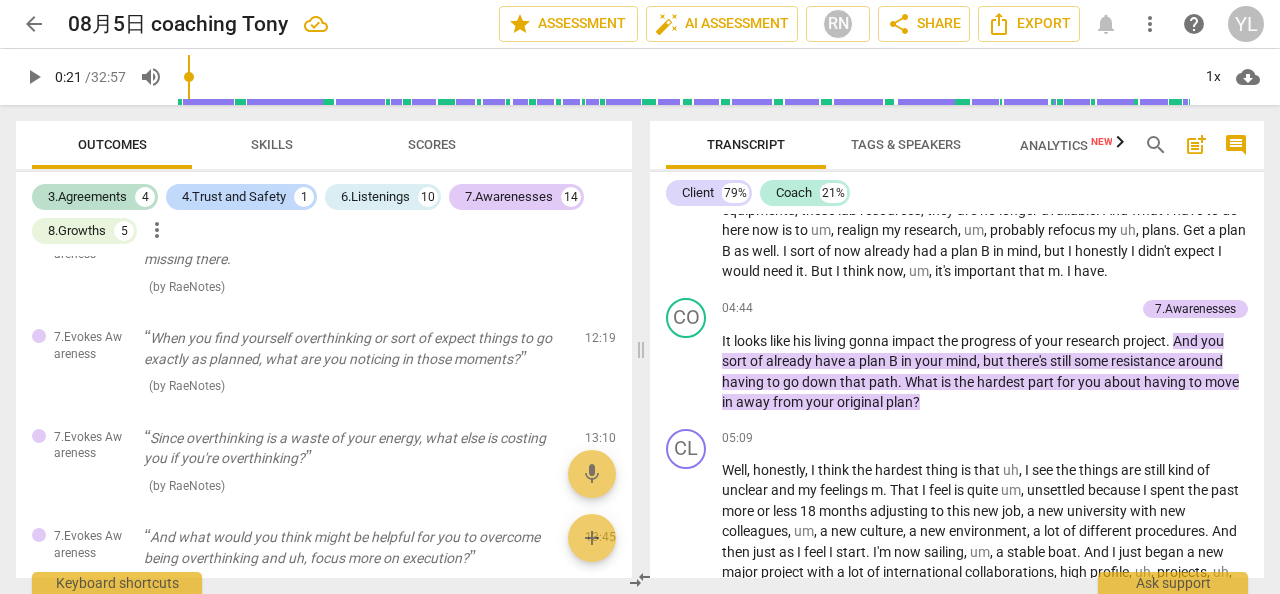 click on "Skills" at bounding box center (272, 145) 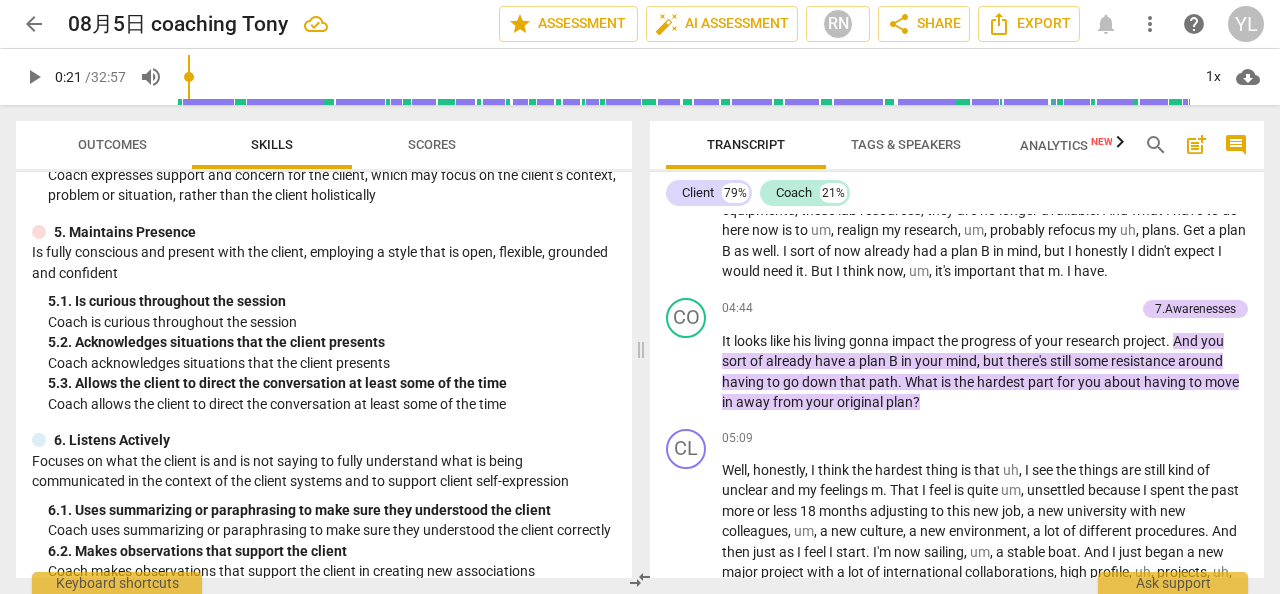 scroll, scrollTop: 706, scrollLeft: 0, axis: vertical 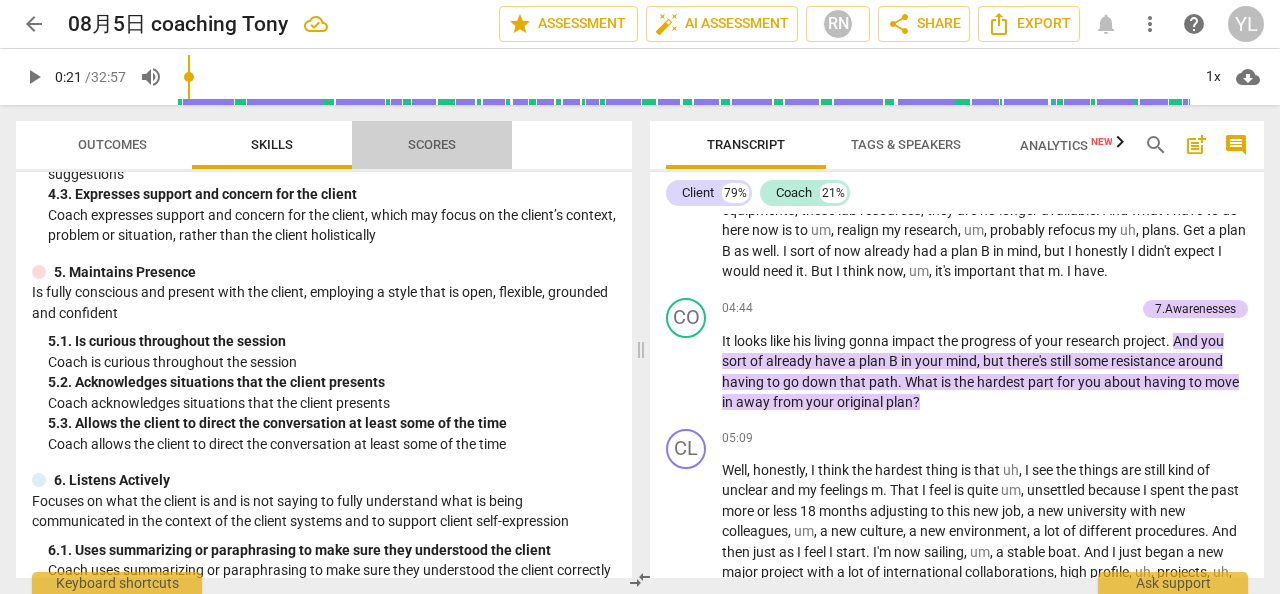 click on "Scores" at bounding box center [432, 144] 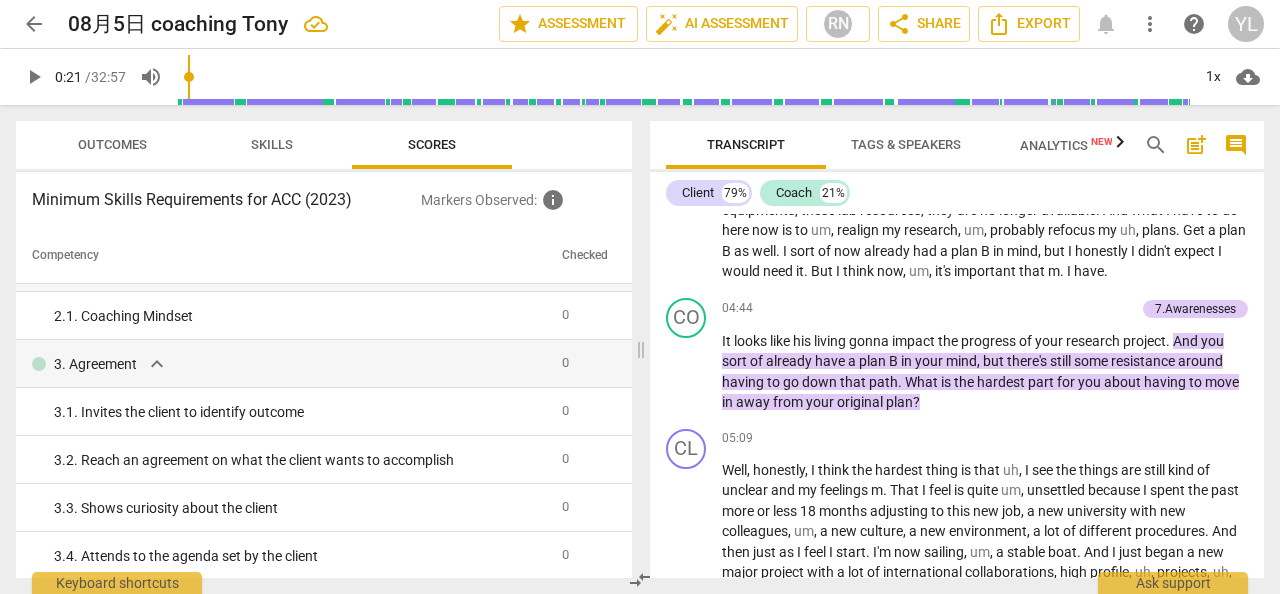 scroll, scrollTop: 0, scrollLeft: 0, axis: both 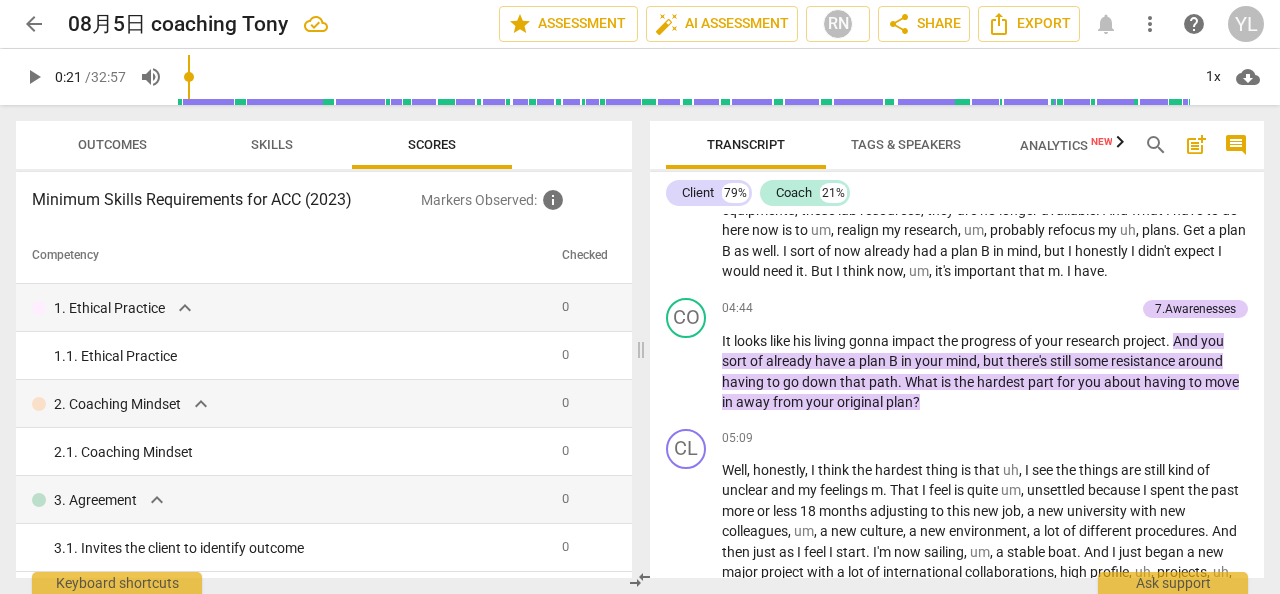 click on "Outcomes" at bounding box center (112, 144) 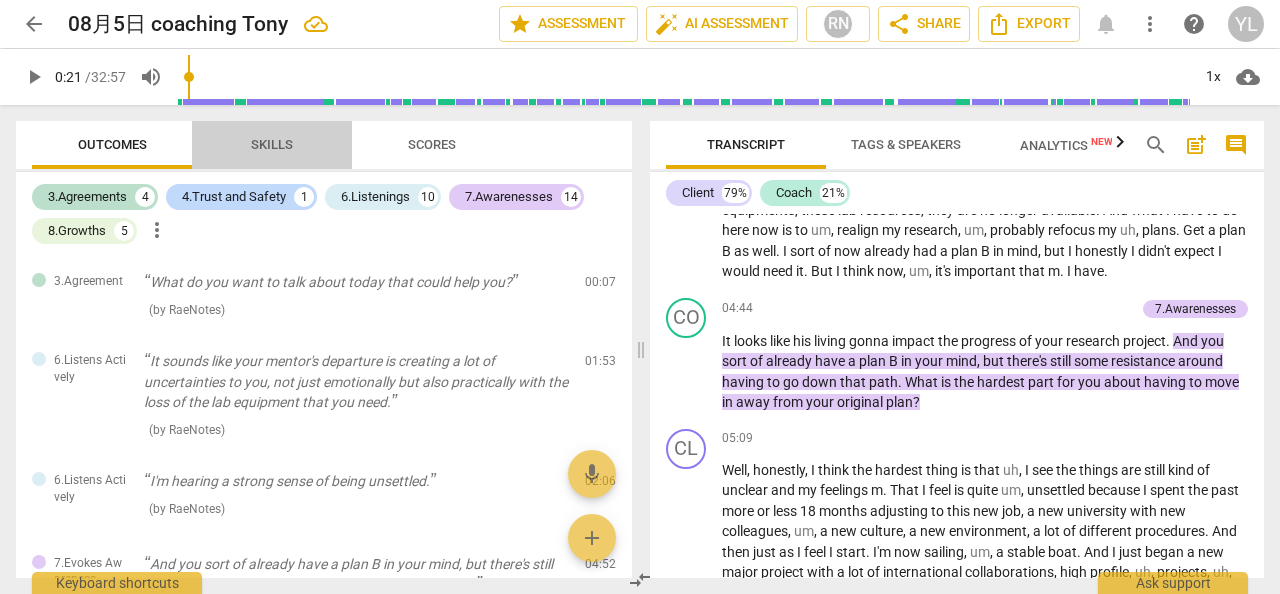click on "Skills" at bounding box center (272, 144) 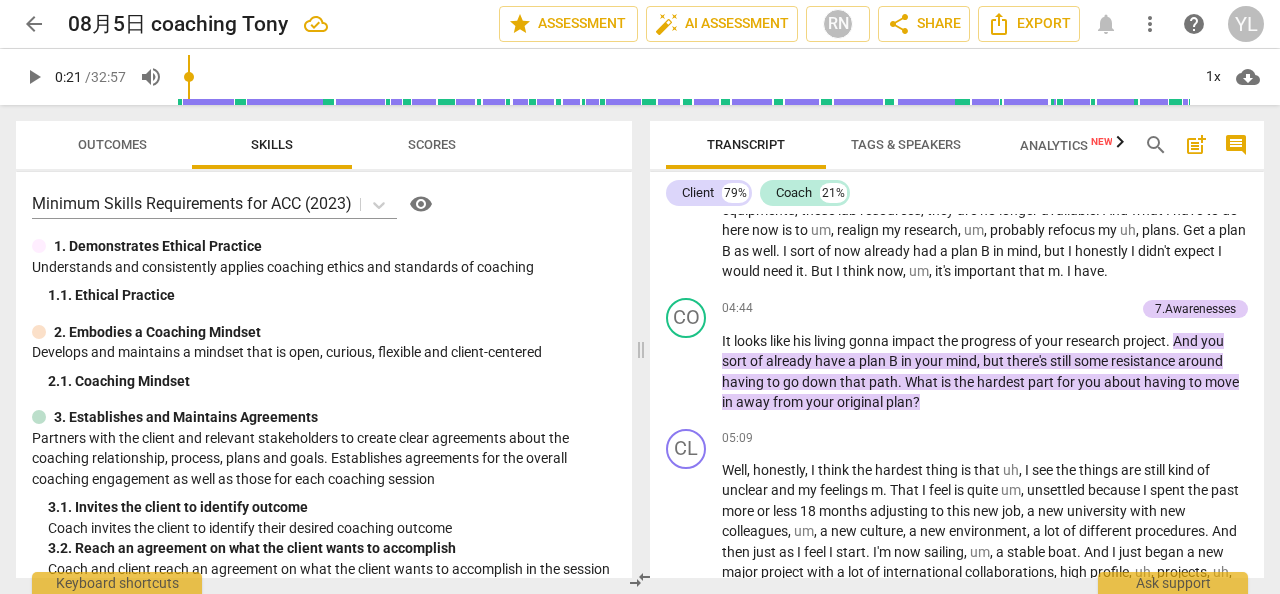 click on "Outcomes" at bounding box center (112, 144) 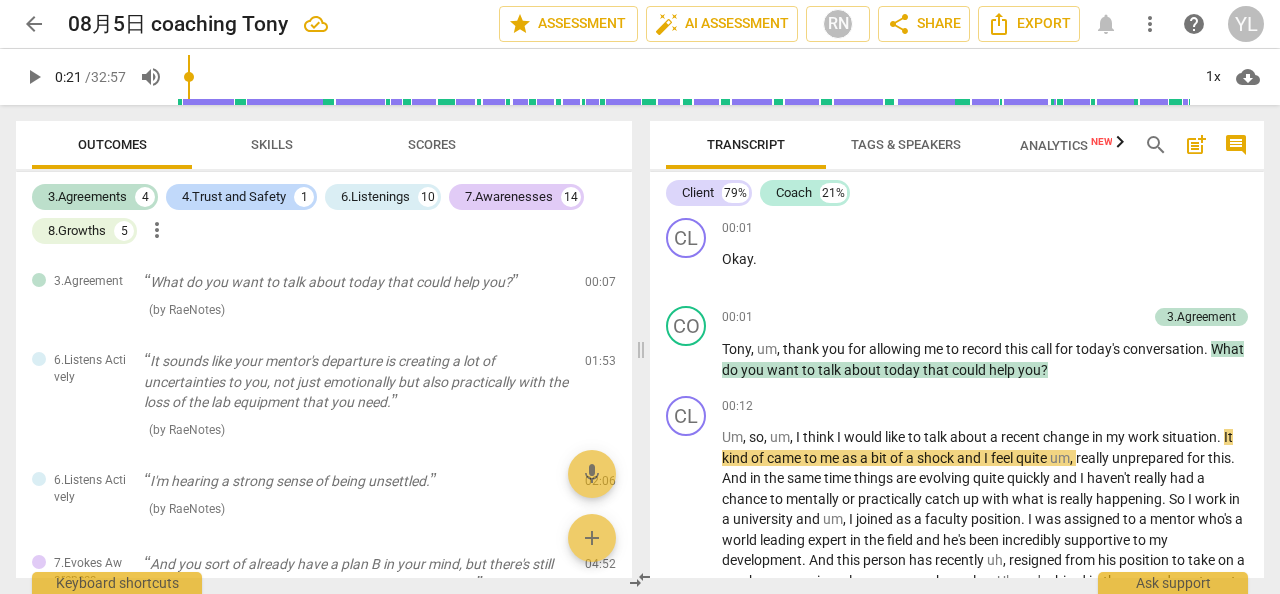 scroll, scrollTop: 0, scrollLeft: 0, axis: both 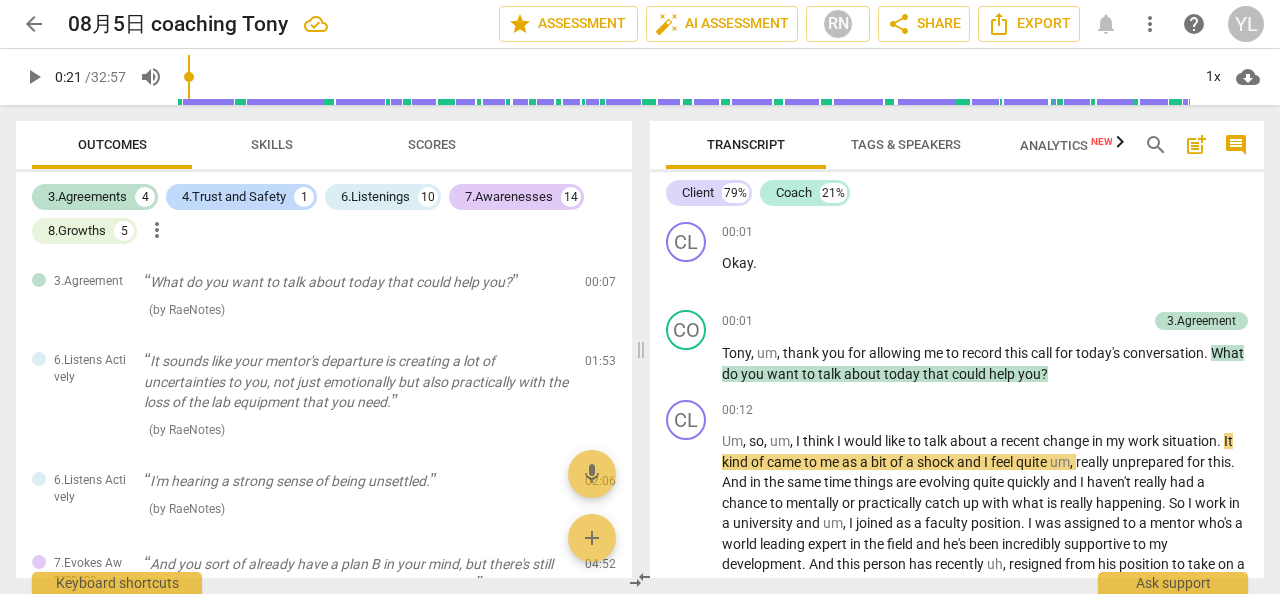 click on "Skills" at bounding box center [272, 144] 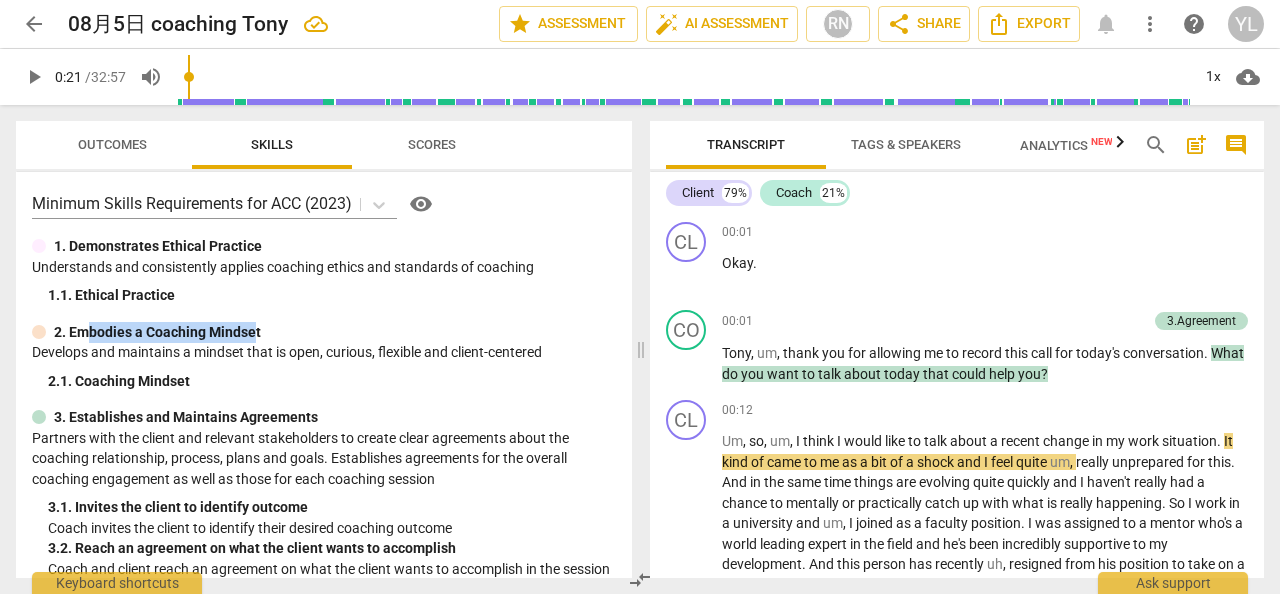 drag, startPoint x: 84, startPoint y: 333, endPoint x: 252, endPoint y: 332, distance: 168.00298 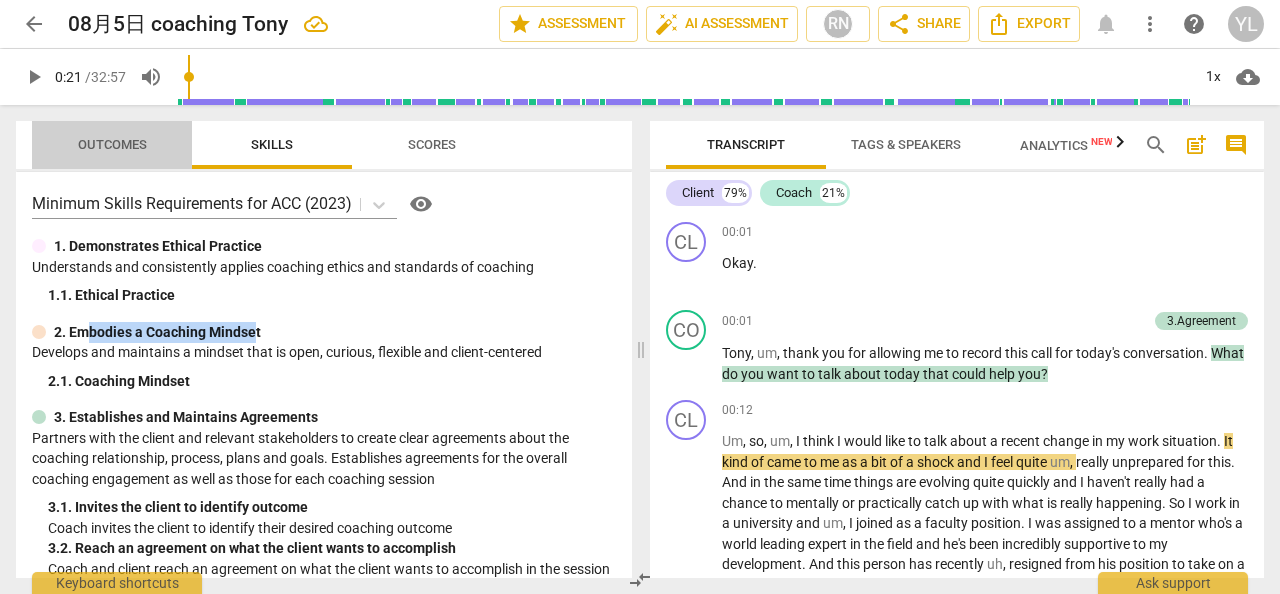 click on "Outcomes" at bounding box center [112, 144] 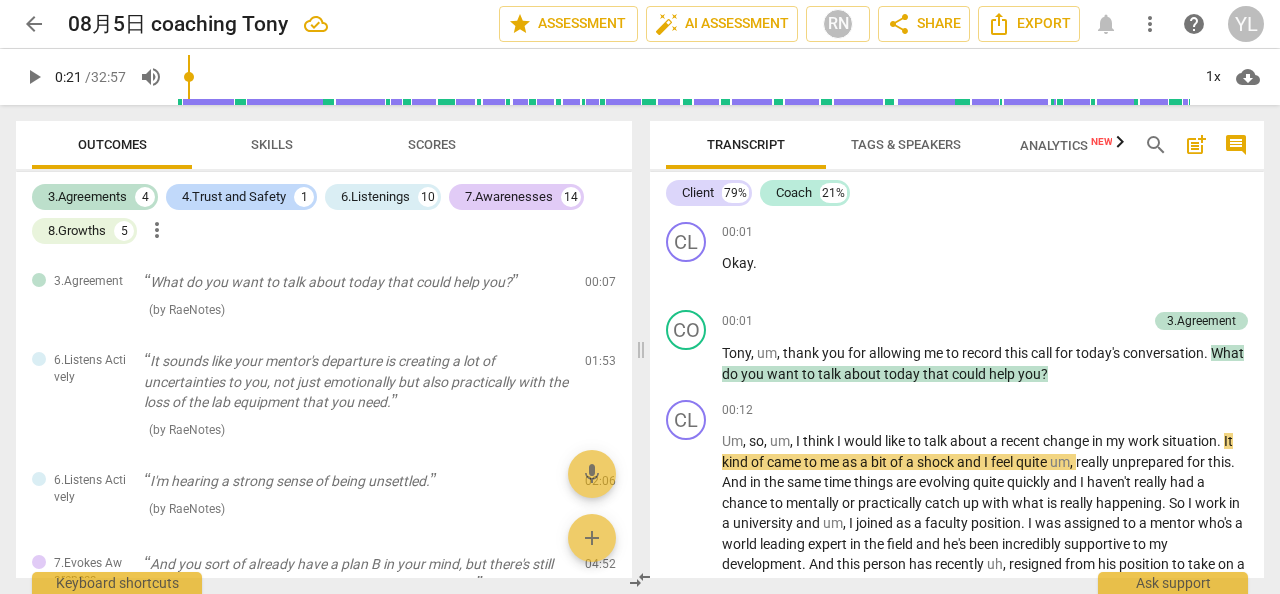 click on "Skills" at bounding box center [272, 144] 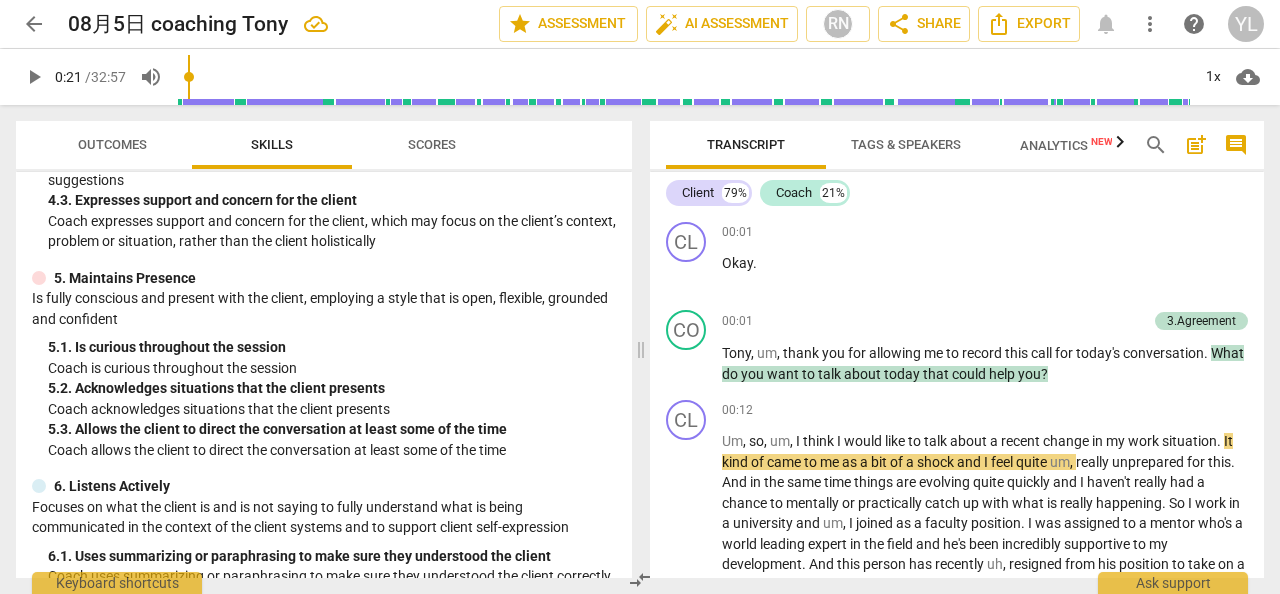 scroll, scrollTop: 800, scrollLeft: 0, axis: vertical 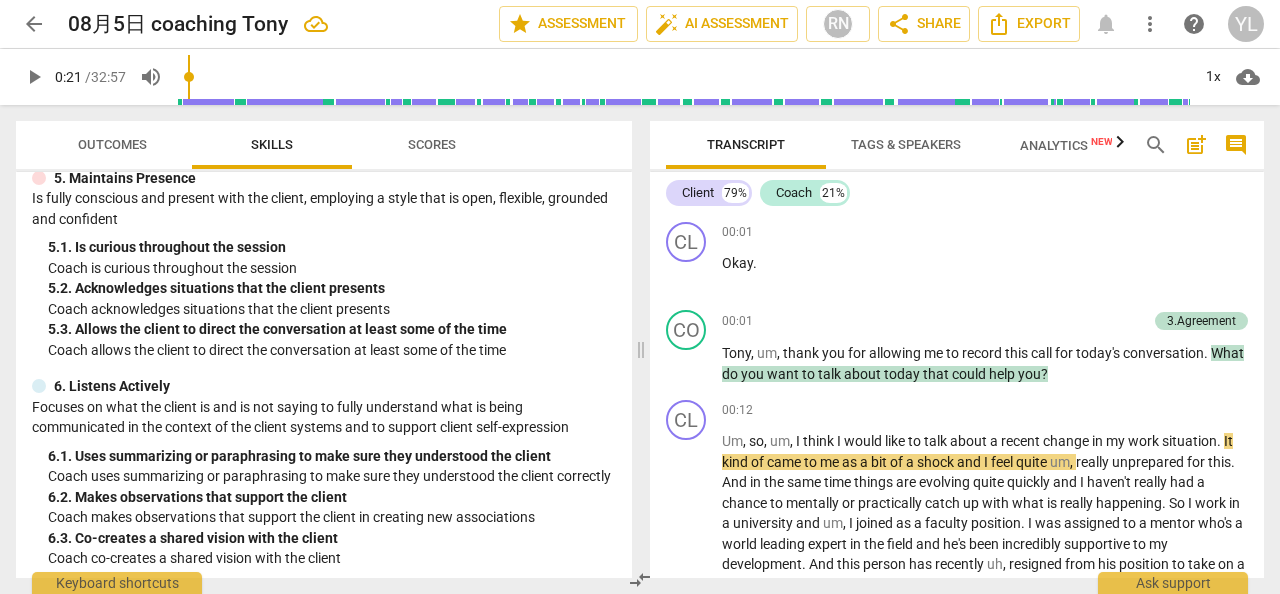 click on "Tags & Speakers" at bounding box center (906, 145) 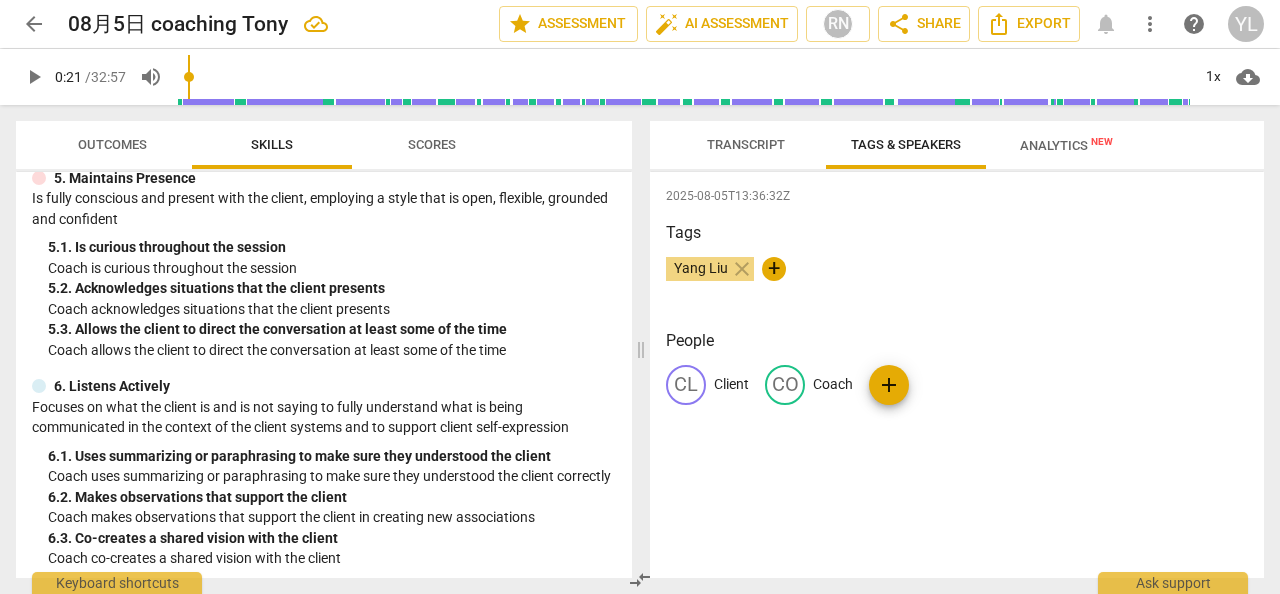 click on "Analytics   New" at bounding box center (1066, 145) 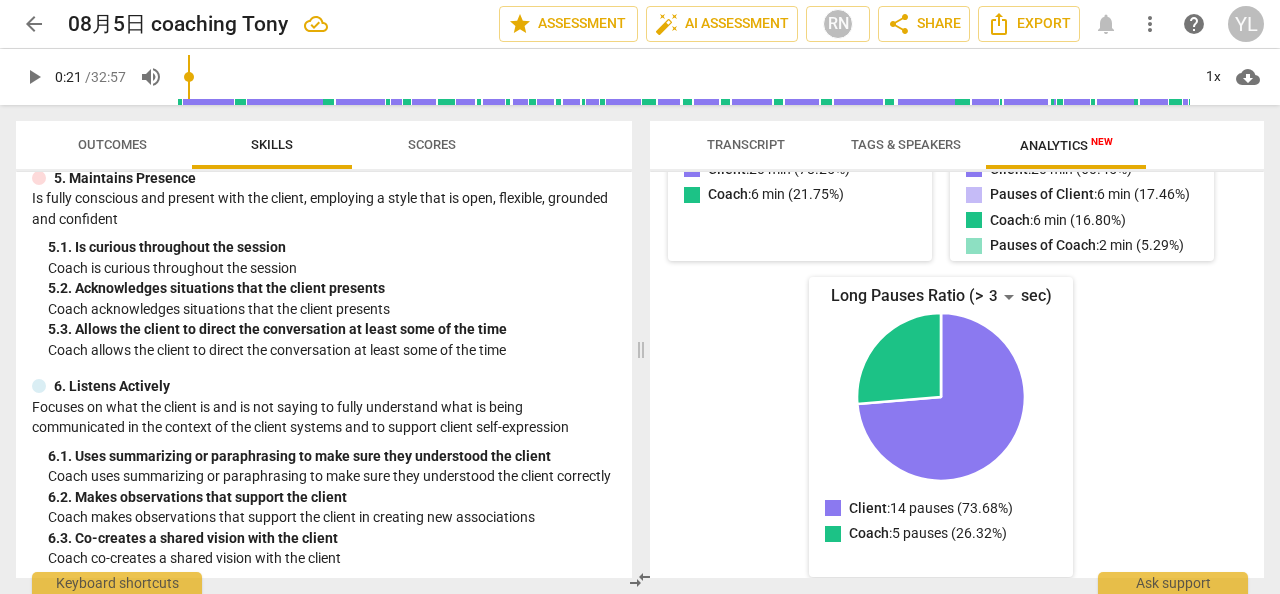 scroll, scrollTop: 495, scrollLeft: 0, axis: vertical 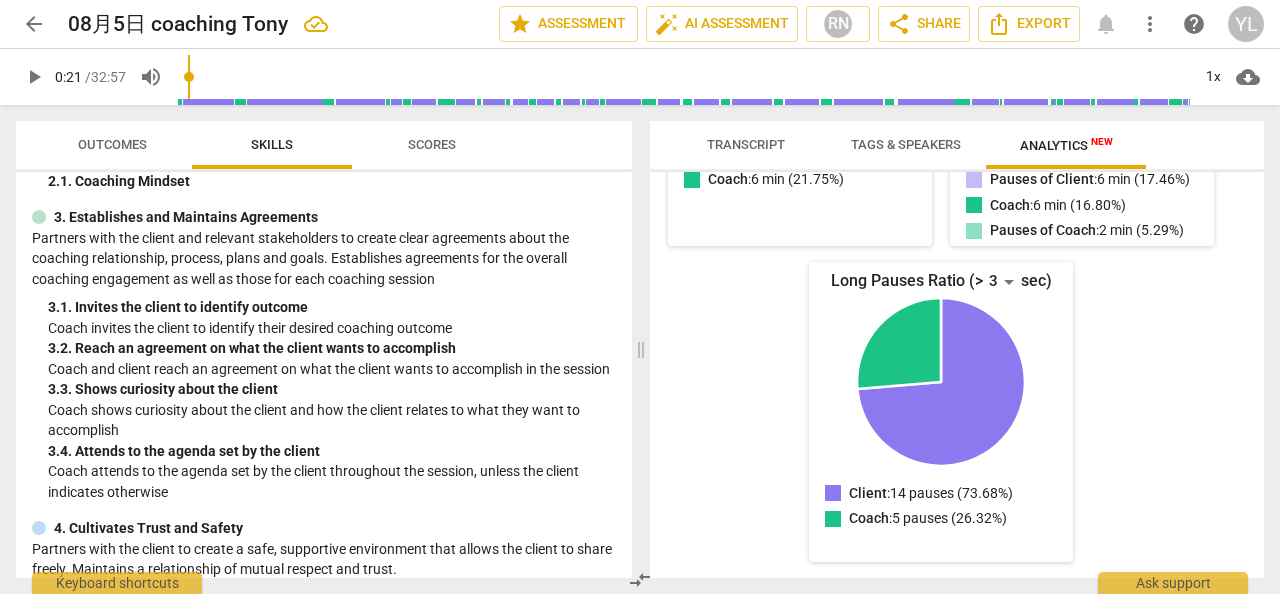click on "Scores" at bounding box center (432, 144) 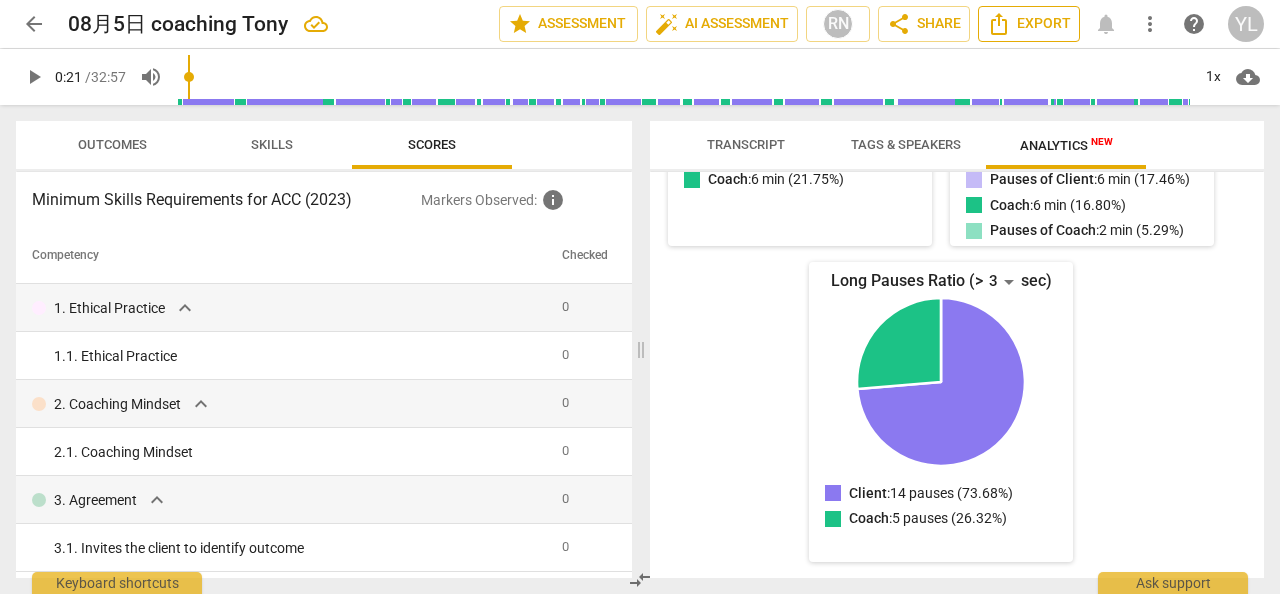 click on "Export" at bounding box center (1029, 24) 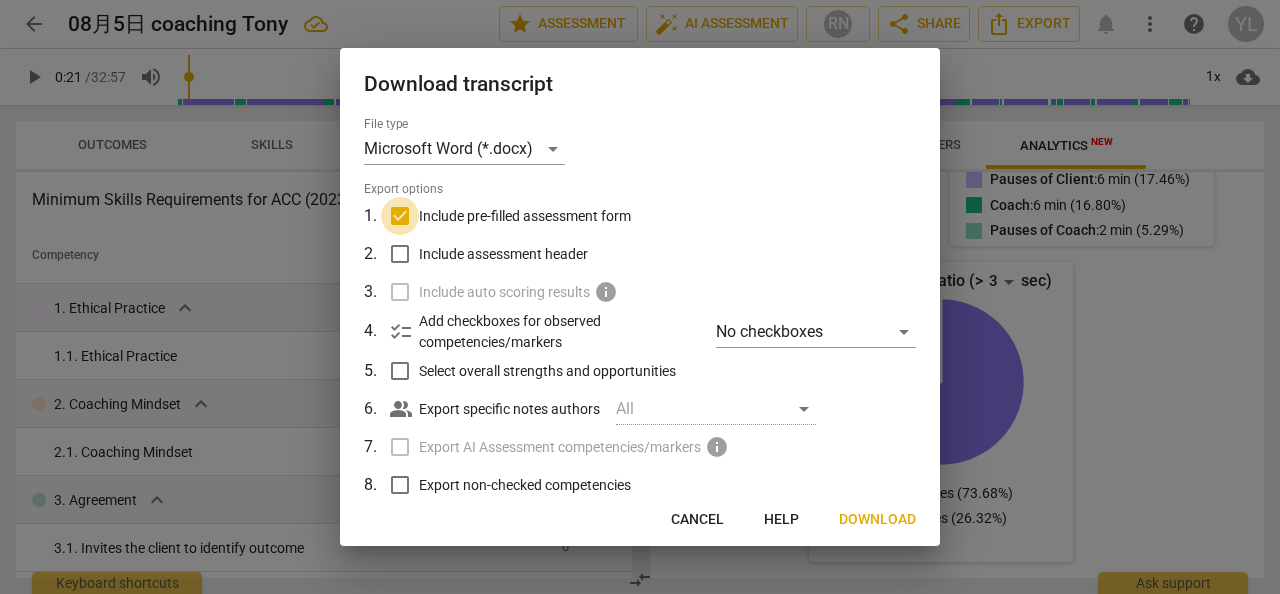 click on "Include pre-filled assessment form" at bounding box center (400, 216) 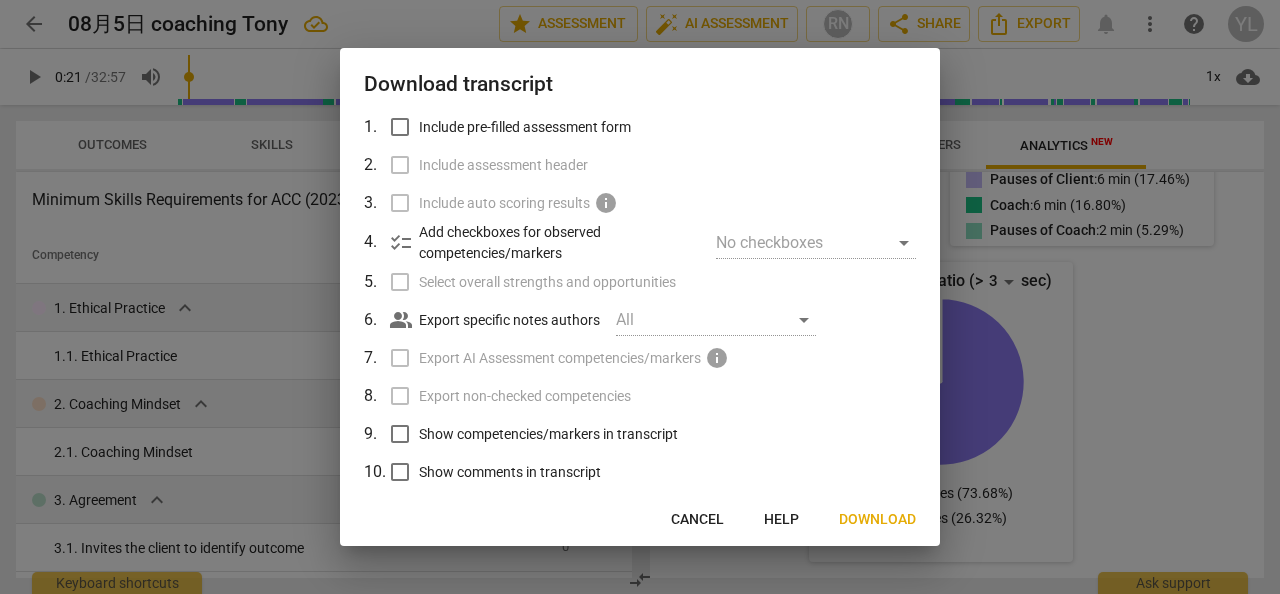 scroll, scrollTop: 164, scrollLeft: 0, axis: vertical 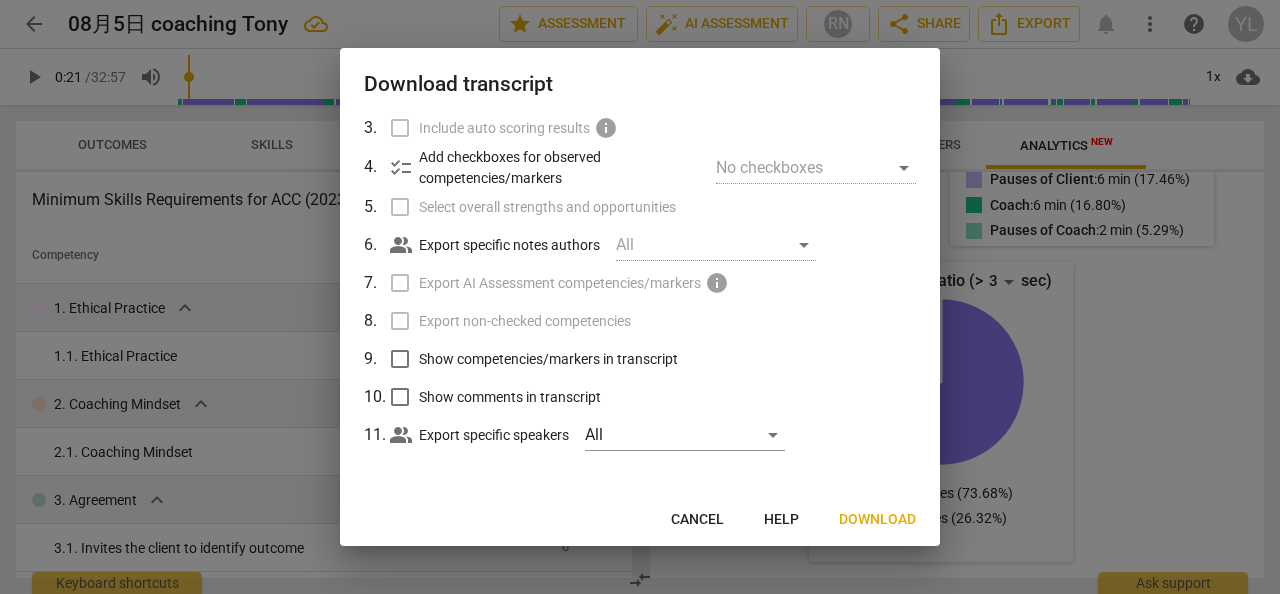click on "Download" at bounding box center (877, 520) 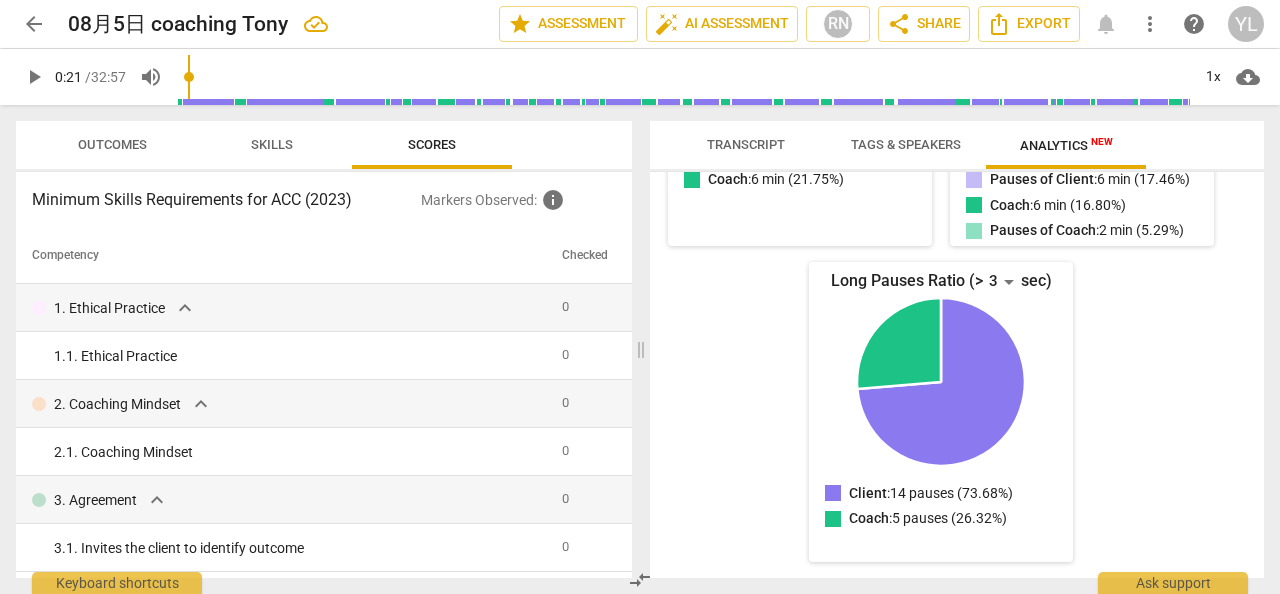 click on "Outcomes" at bounding box center [112, 144] 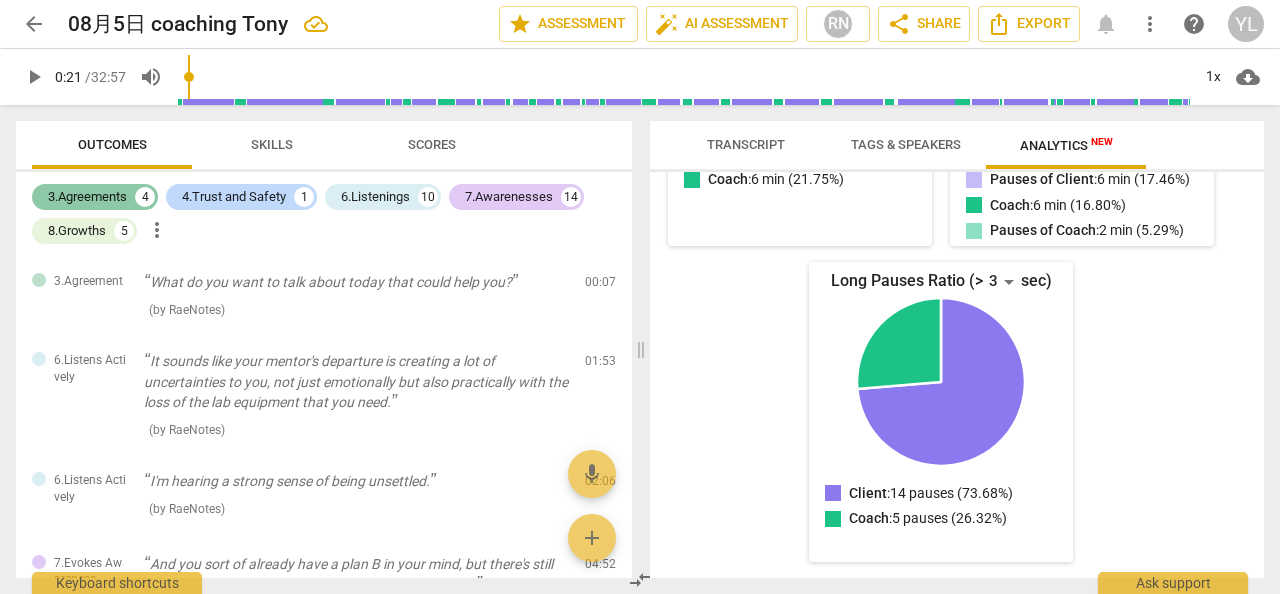 click on "3.Agreements" at bounding box center (87, 197) 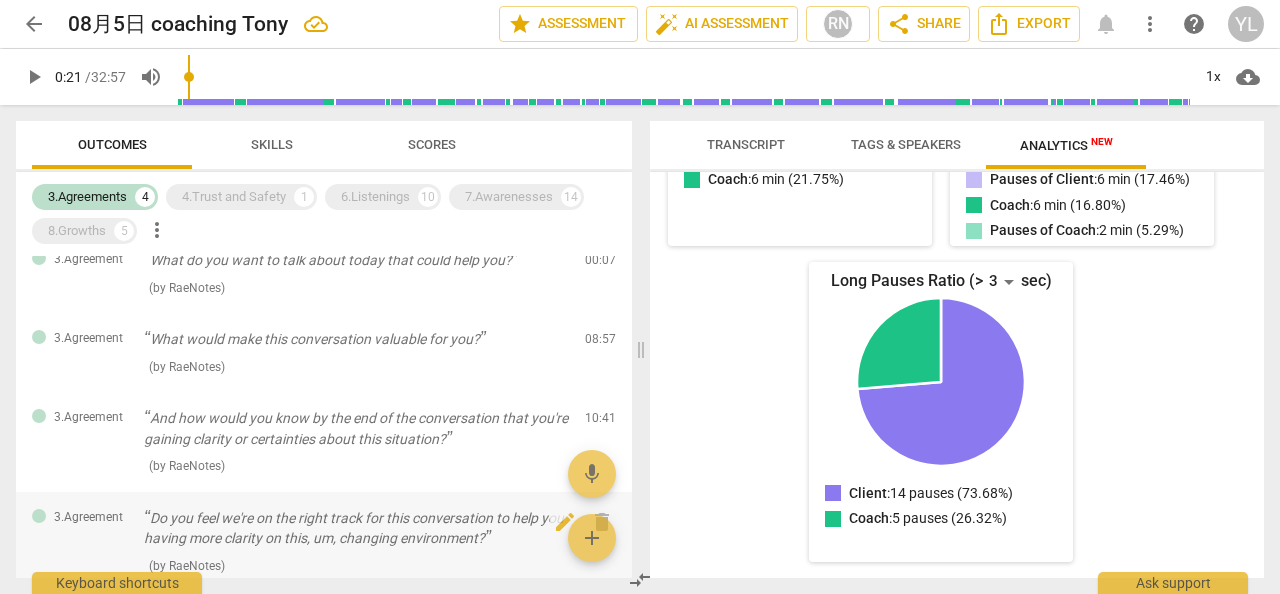 scroll, scrollTop: 0, scrollLeft: 0, axis: both 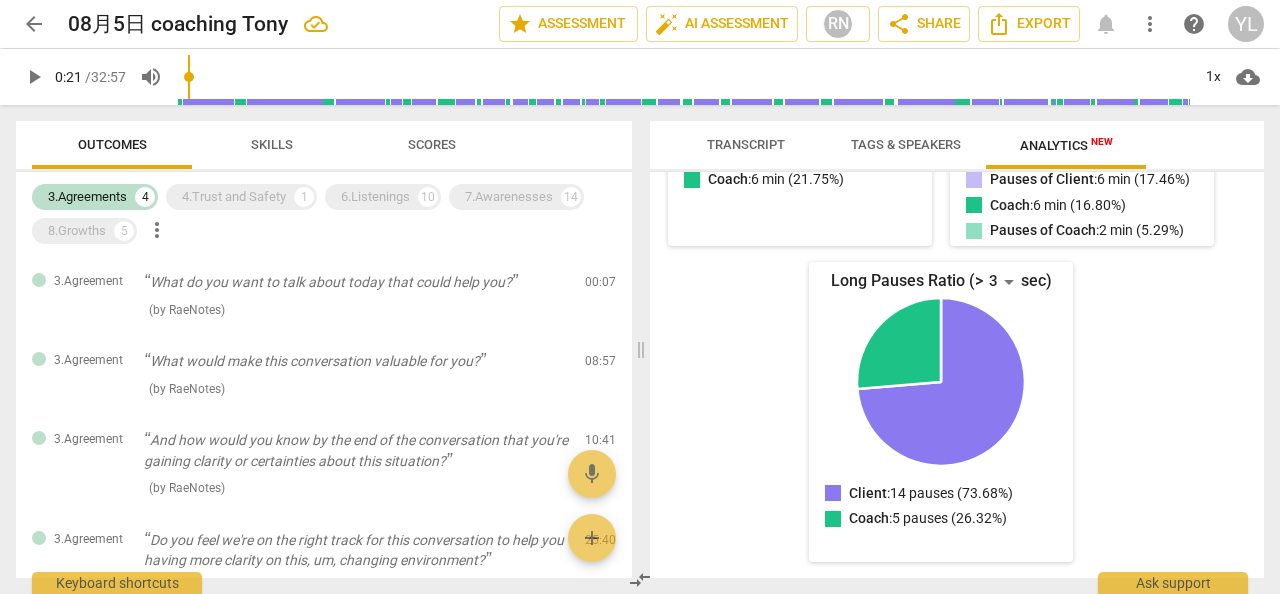 click on "arrow_back" at bounding box center [34, 24] 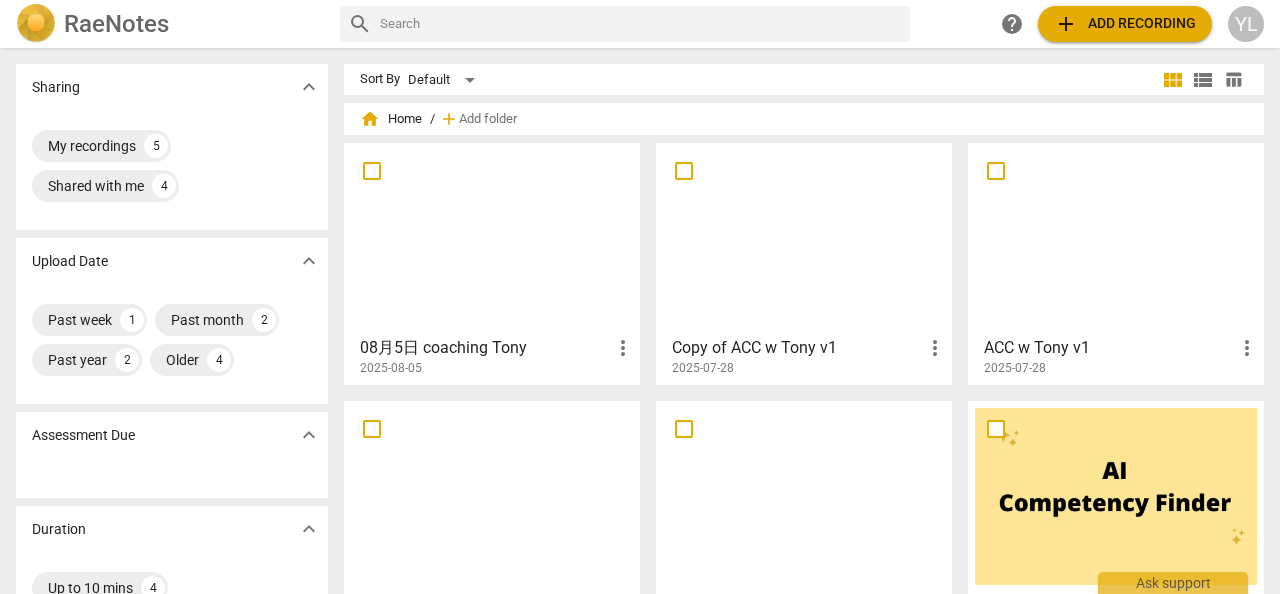 click at bounding box center [804, 238] 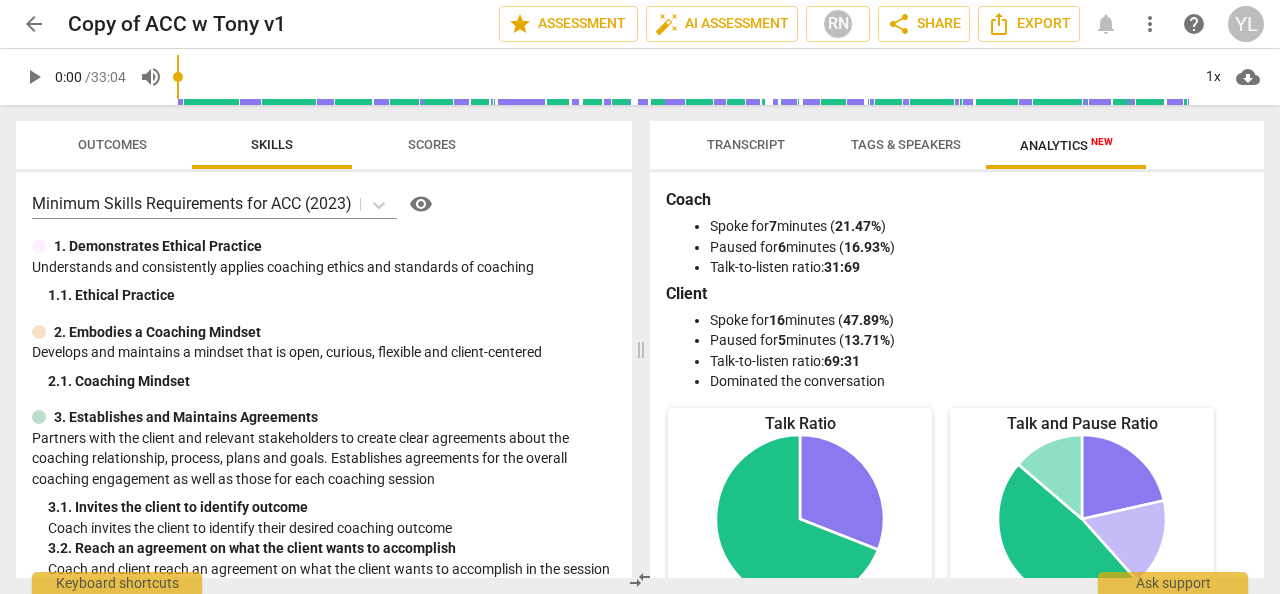click on "Outcomes" at bounding box center [112, 144] 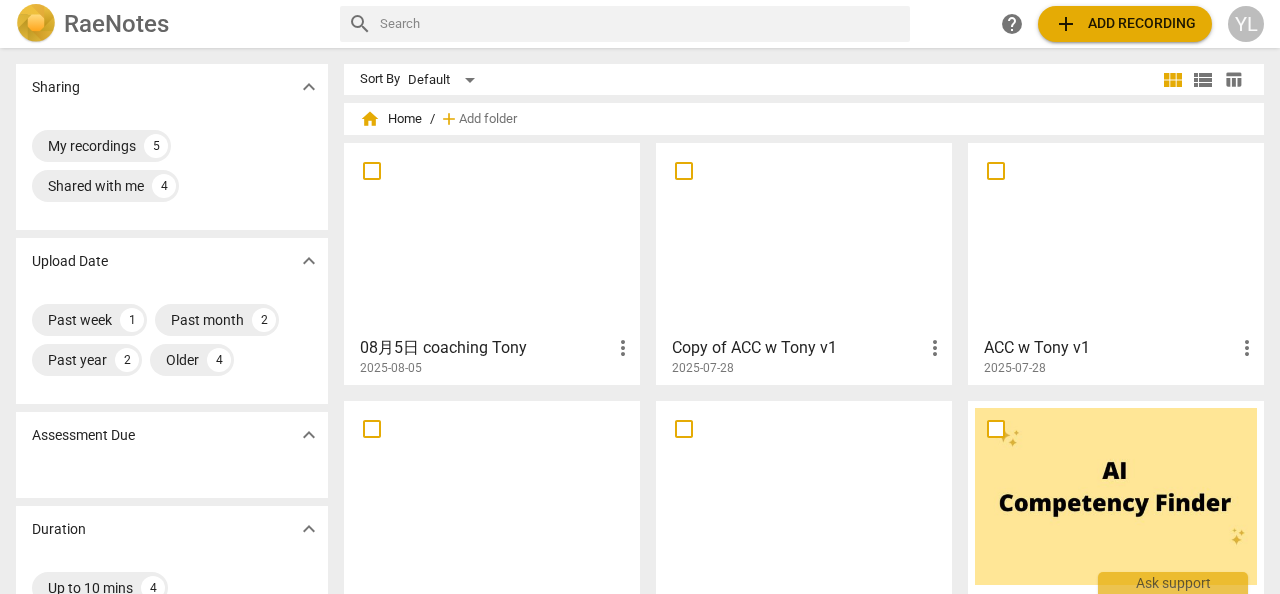 click at bounding box center [492, 238] 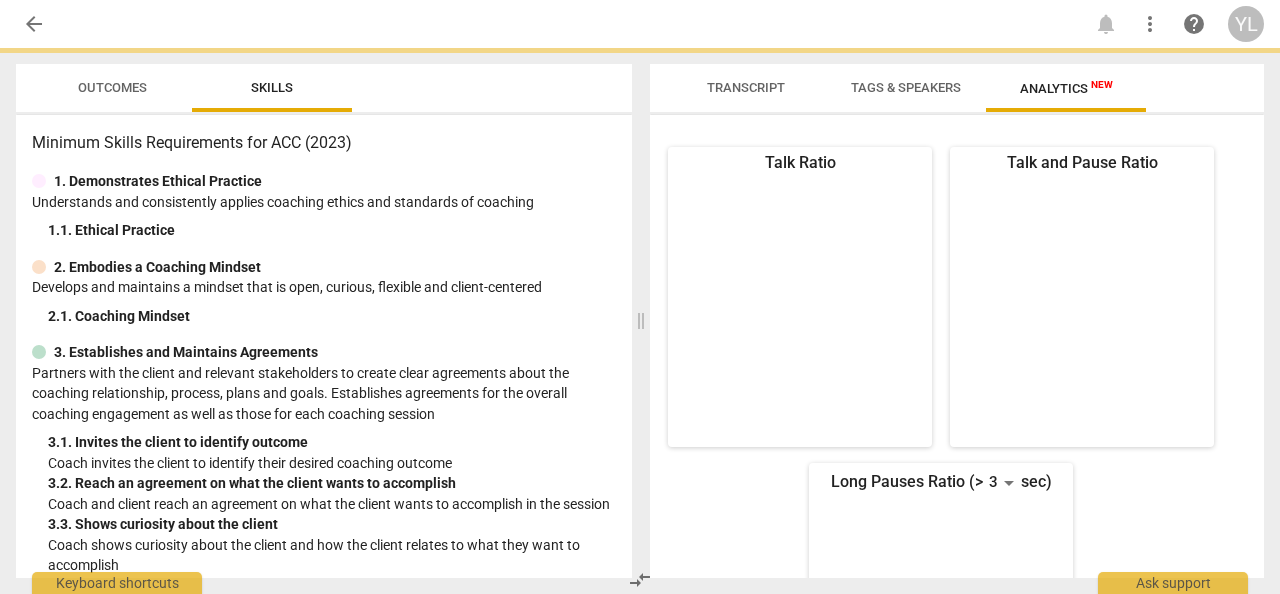 click on "2. Embodies a Coaching Mindset" at bounding box center (324, 267) 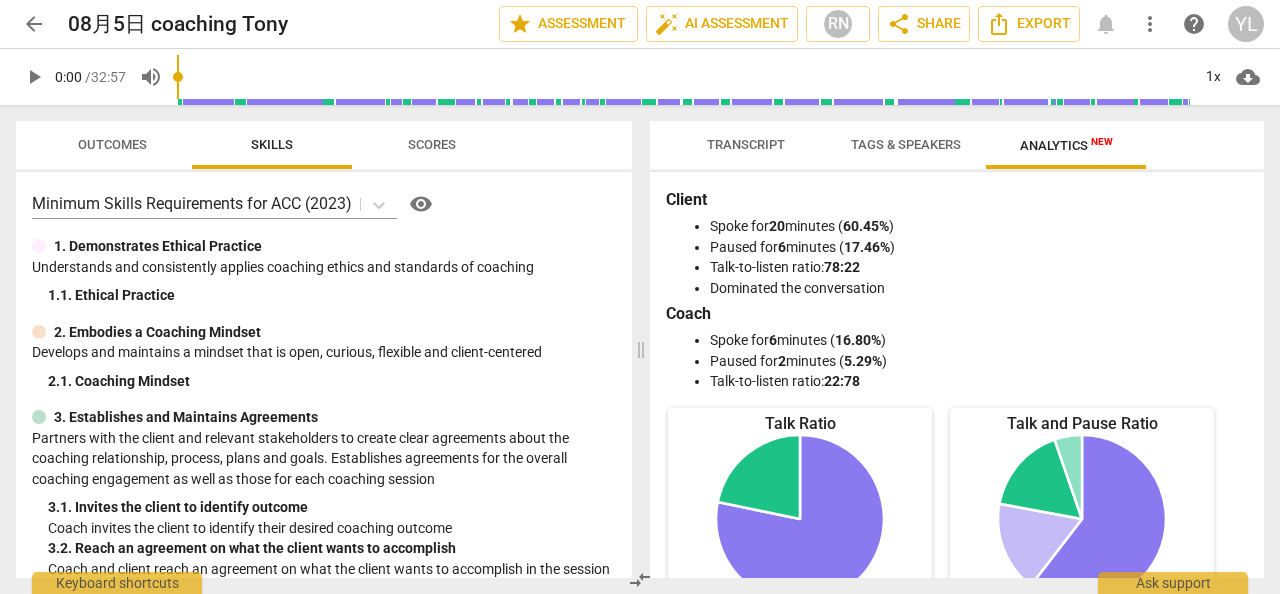 click on "Outcomes" at bounding box center [112, 145] 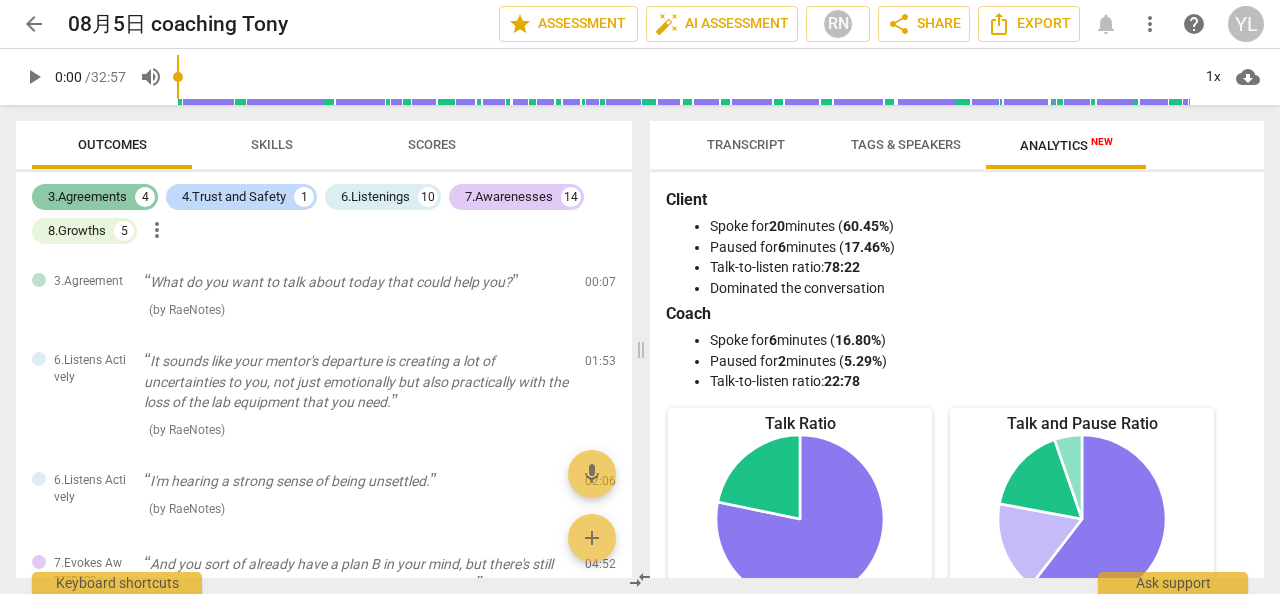 click on "4" at bounding box center (145, 197) 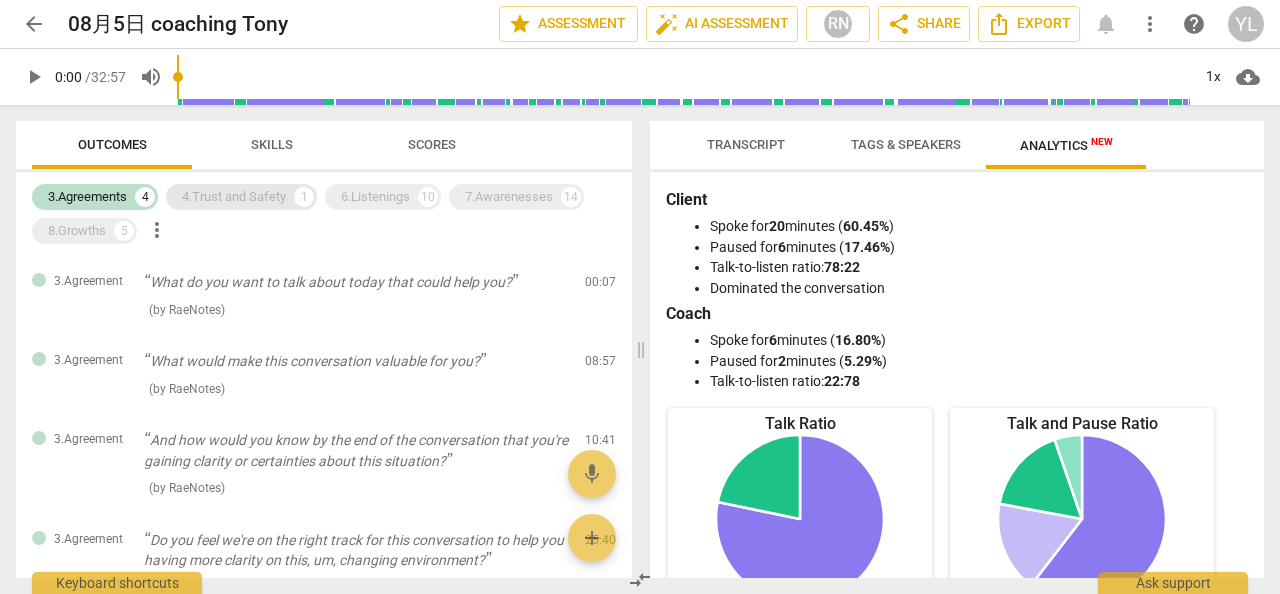 click on "4.Trust and Safety" at bounding box center (234, 197) 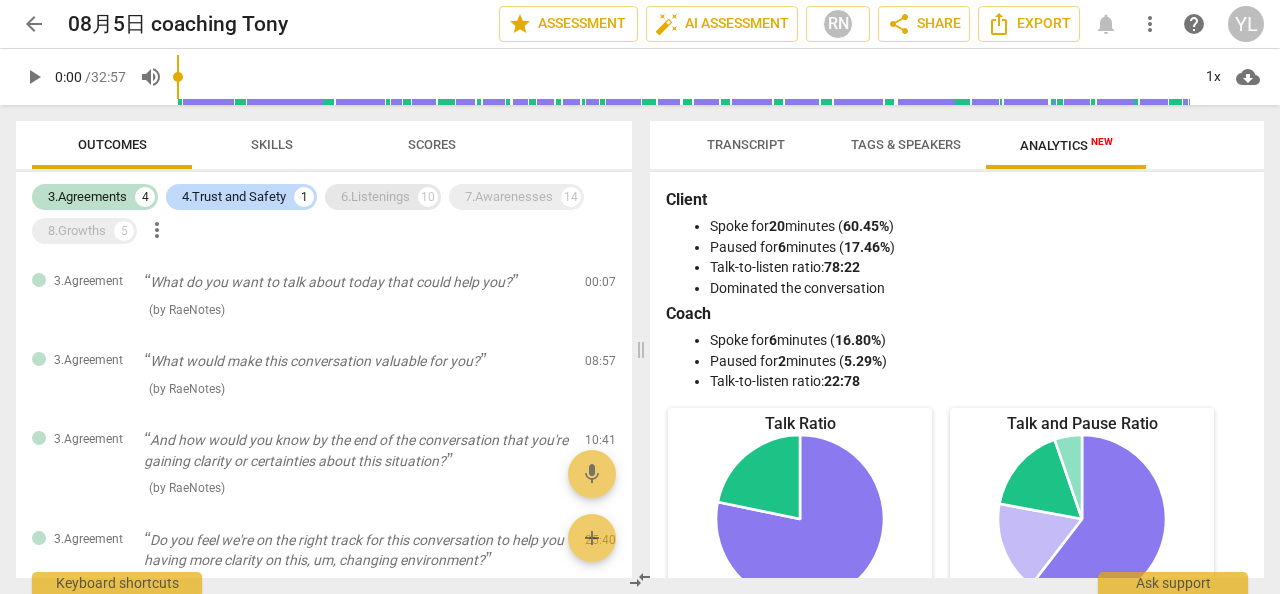 click on "6.Listenings" at bounding box center [375, 197] 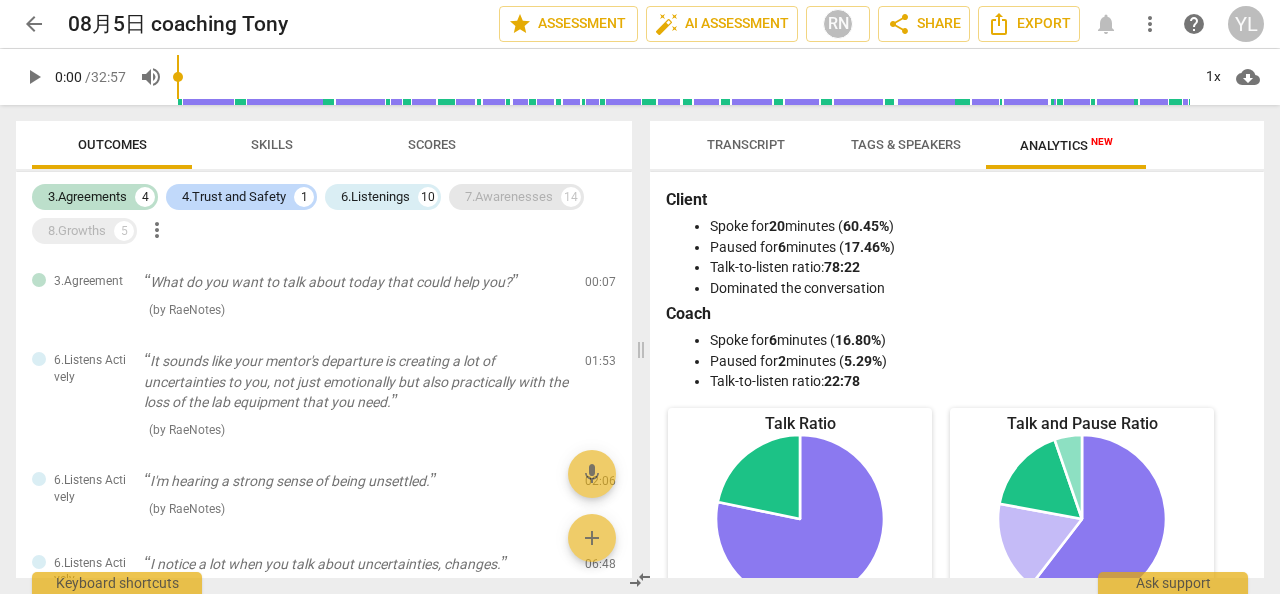 click on "7.Awarenesses" at bounding box center [509, 197] 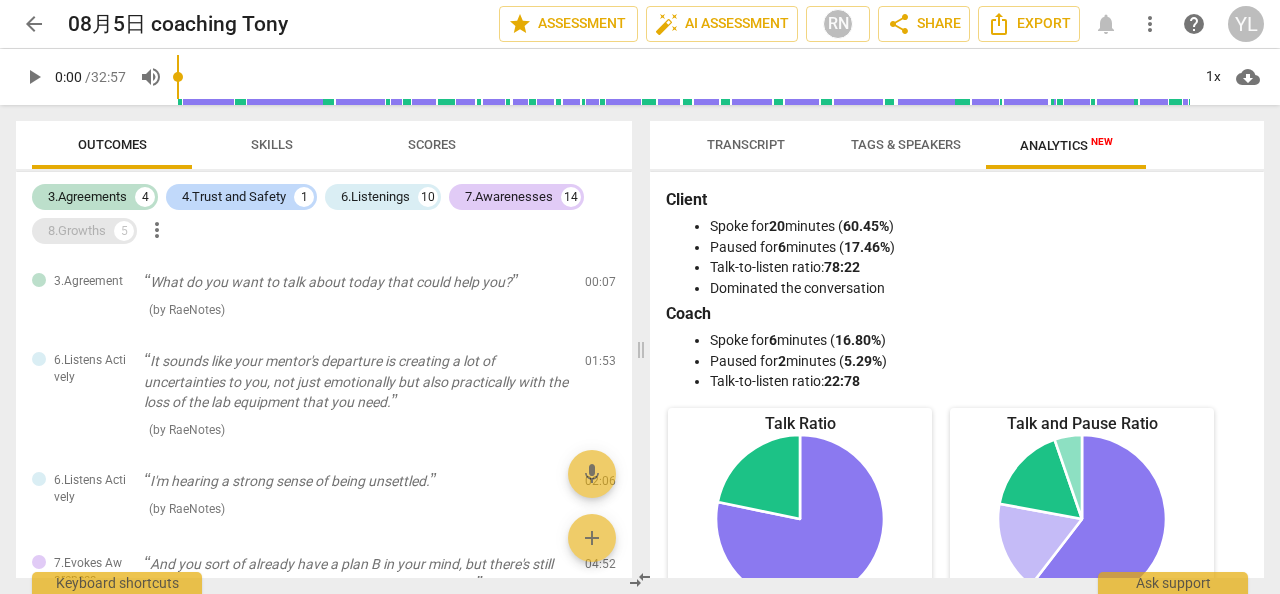 click on "8.Growths" at bounding box center [77, 231] 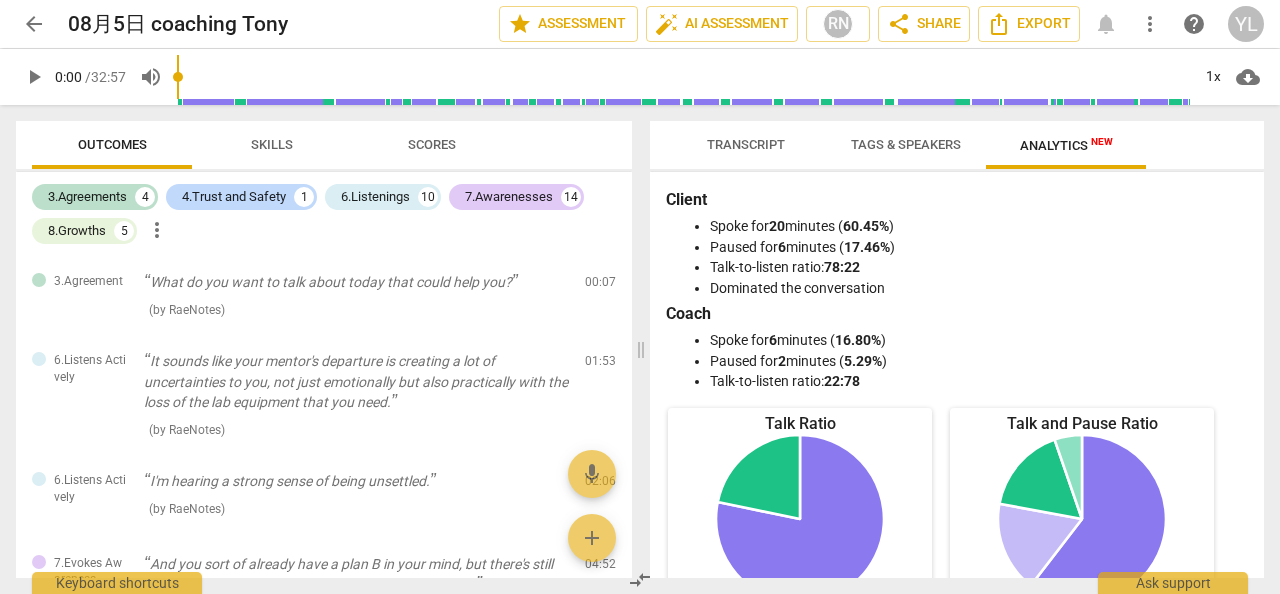 click on "arrow_back" at bounding box center [34, 24] 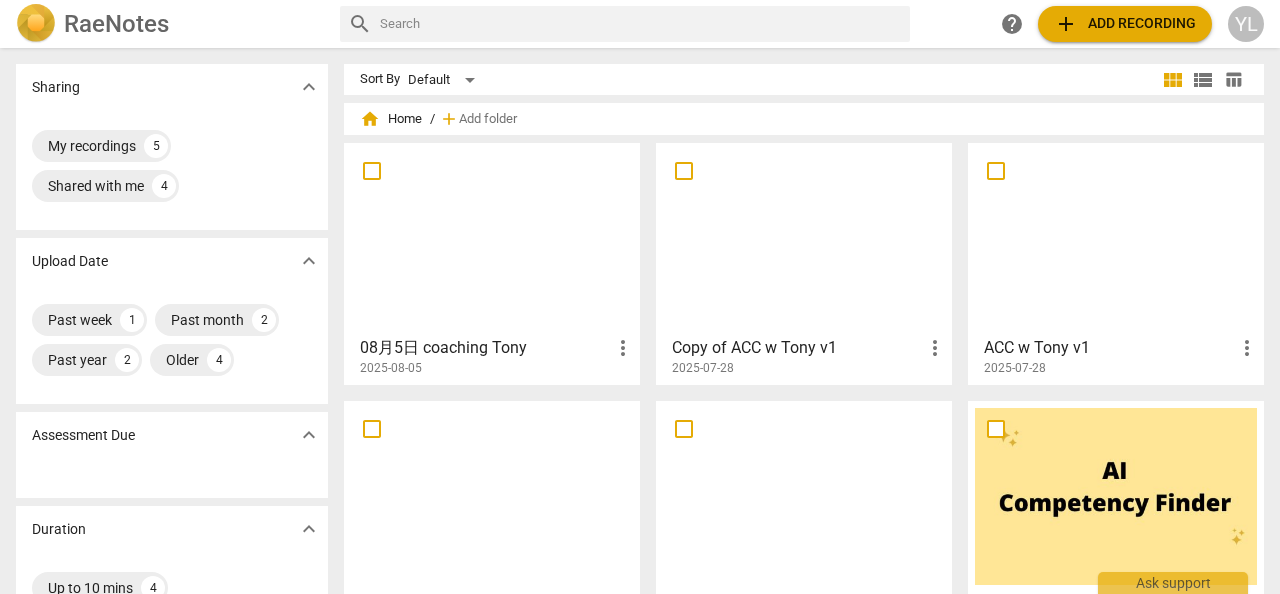 click at bounding box center [804, 238] 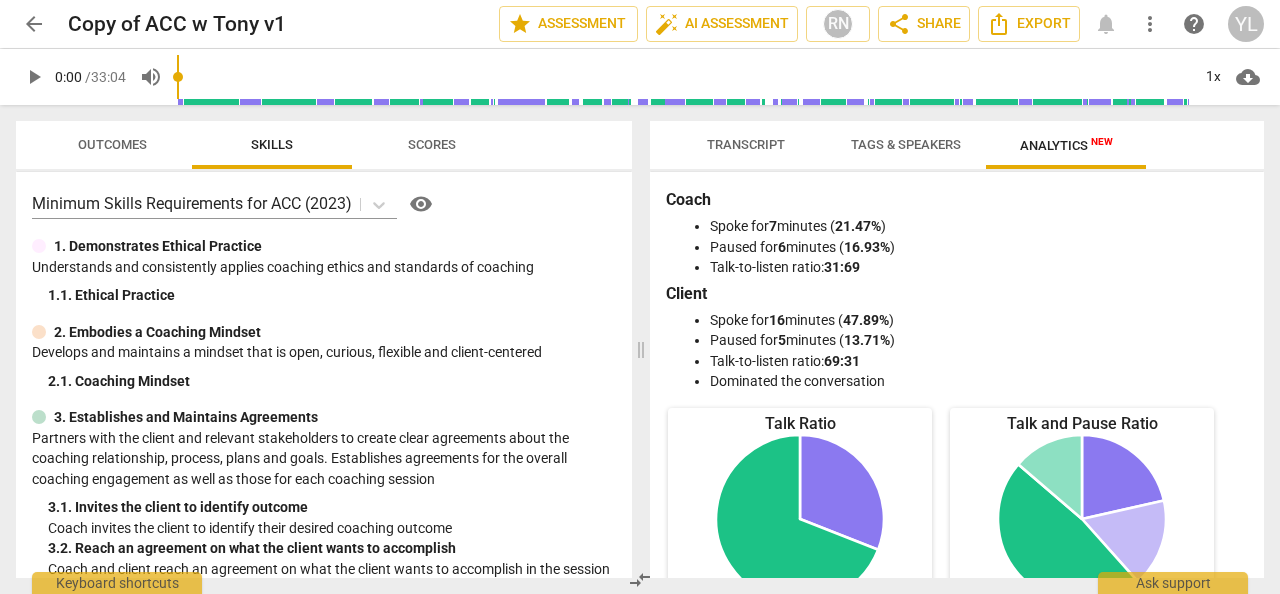 click on "play_arrow" at bounding box center (34, 77) 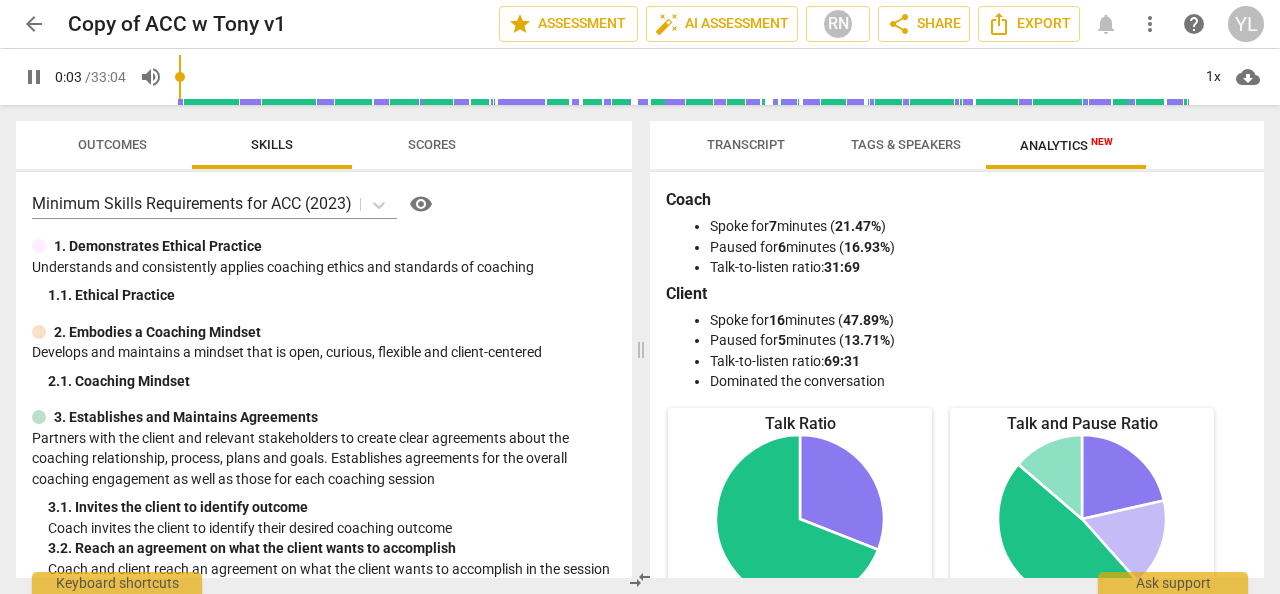click on "Paused for  5  minutes ( 13.71% )" at bounding box center [977, 340] 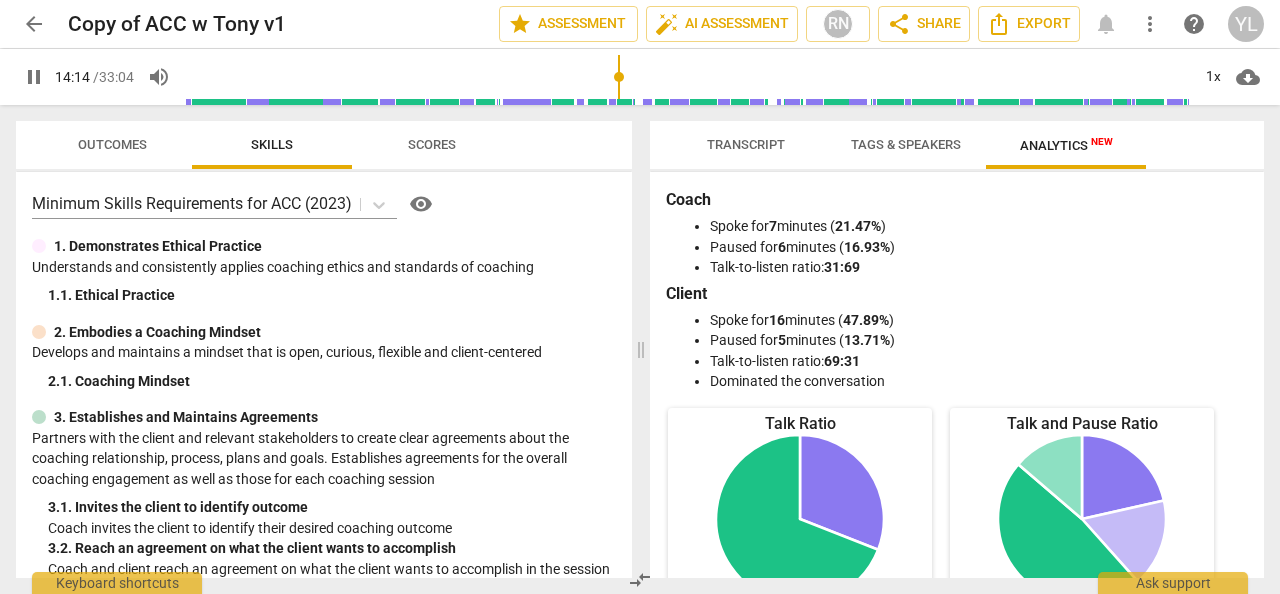 click on "pause" at bounding box center [34, 77] 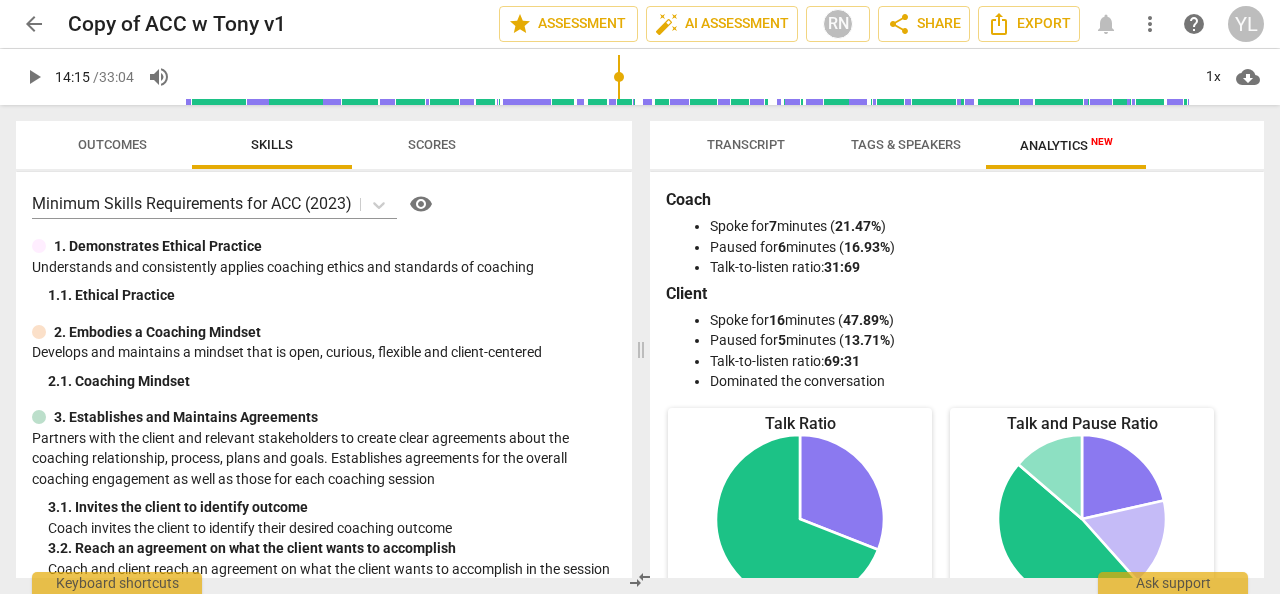 type on "855" 